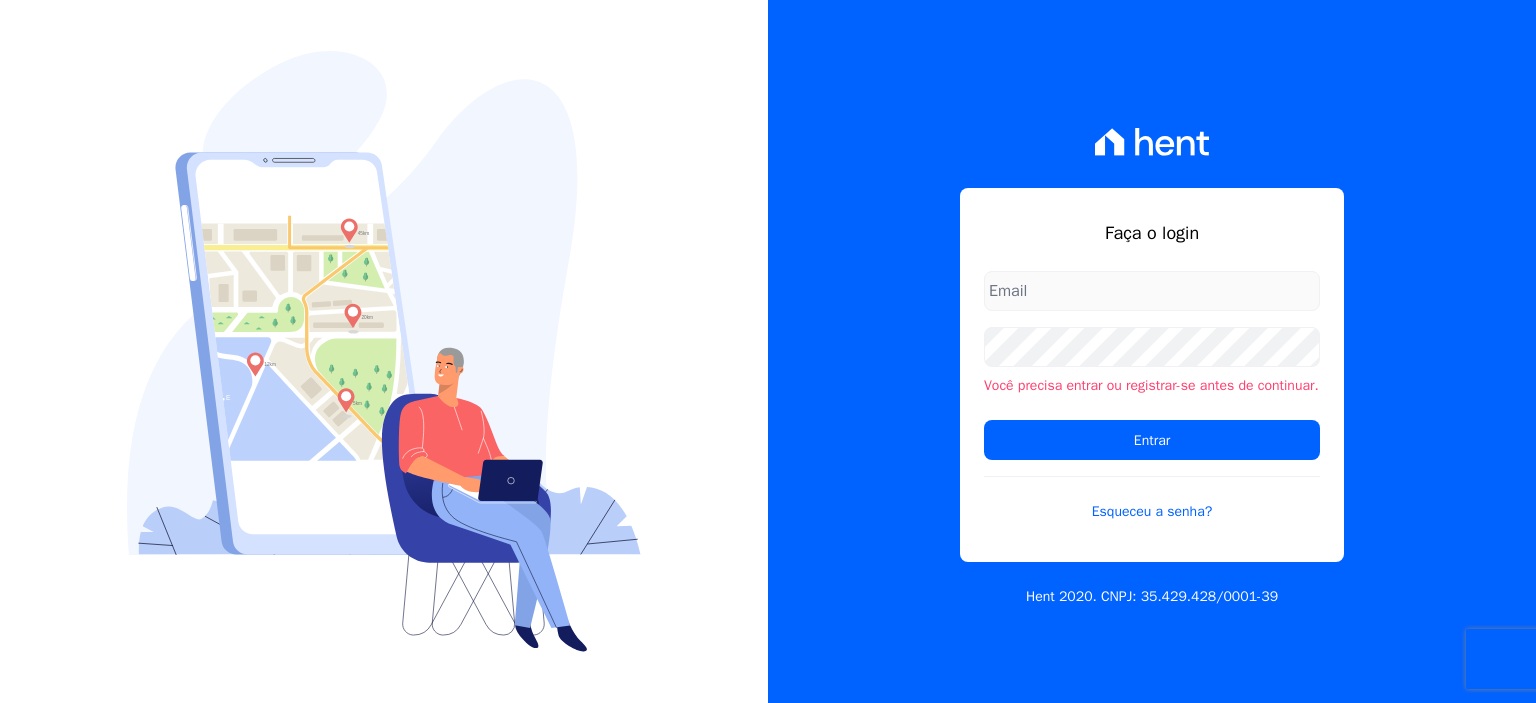 scroll, scrollTop: 0, scrollLeft: 0, axis: both 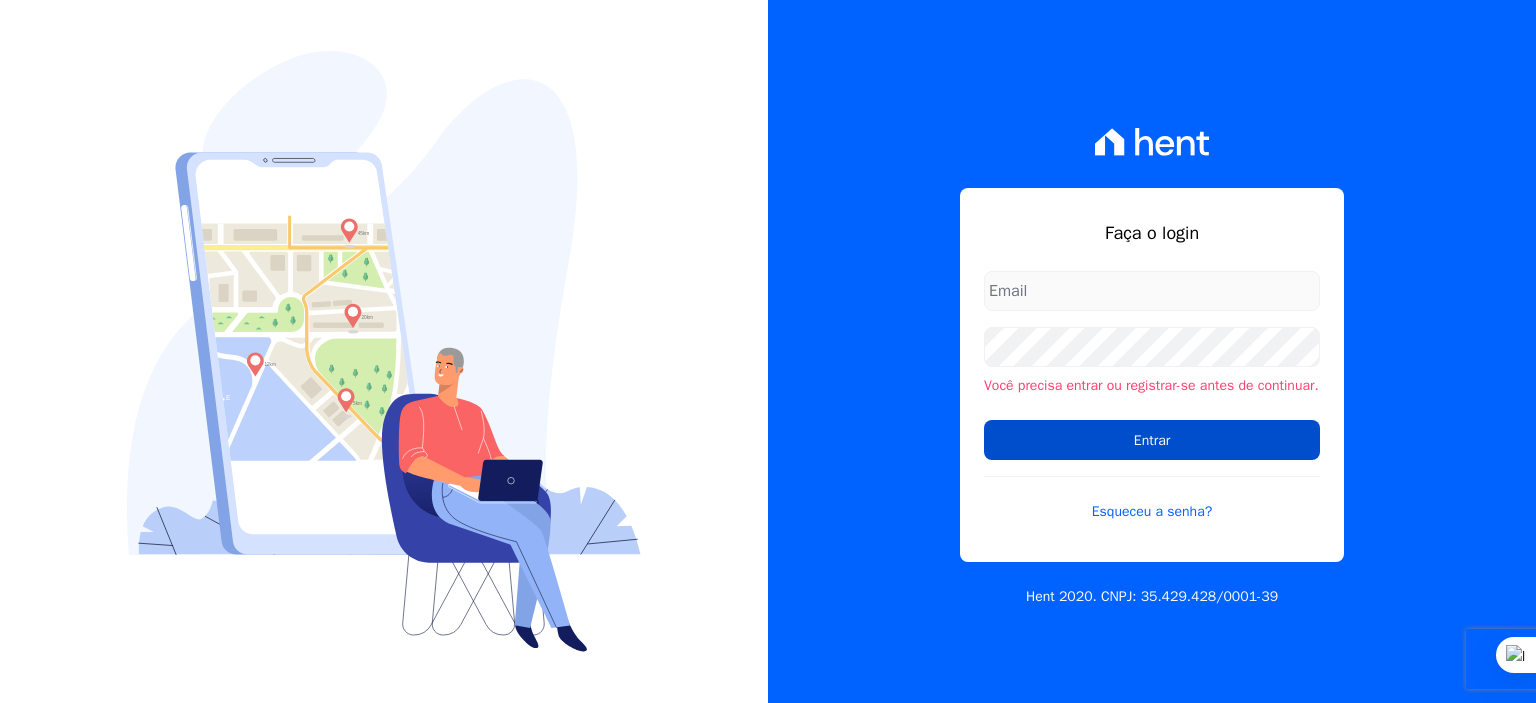 type on "rodrigo.villalva@grupozarin.com.br" 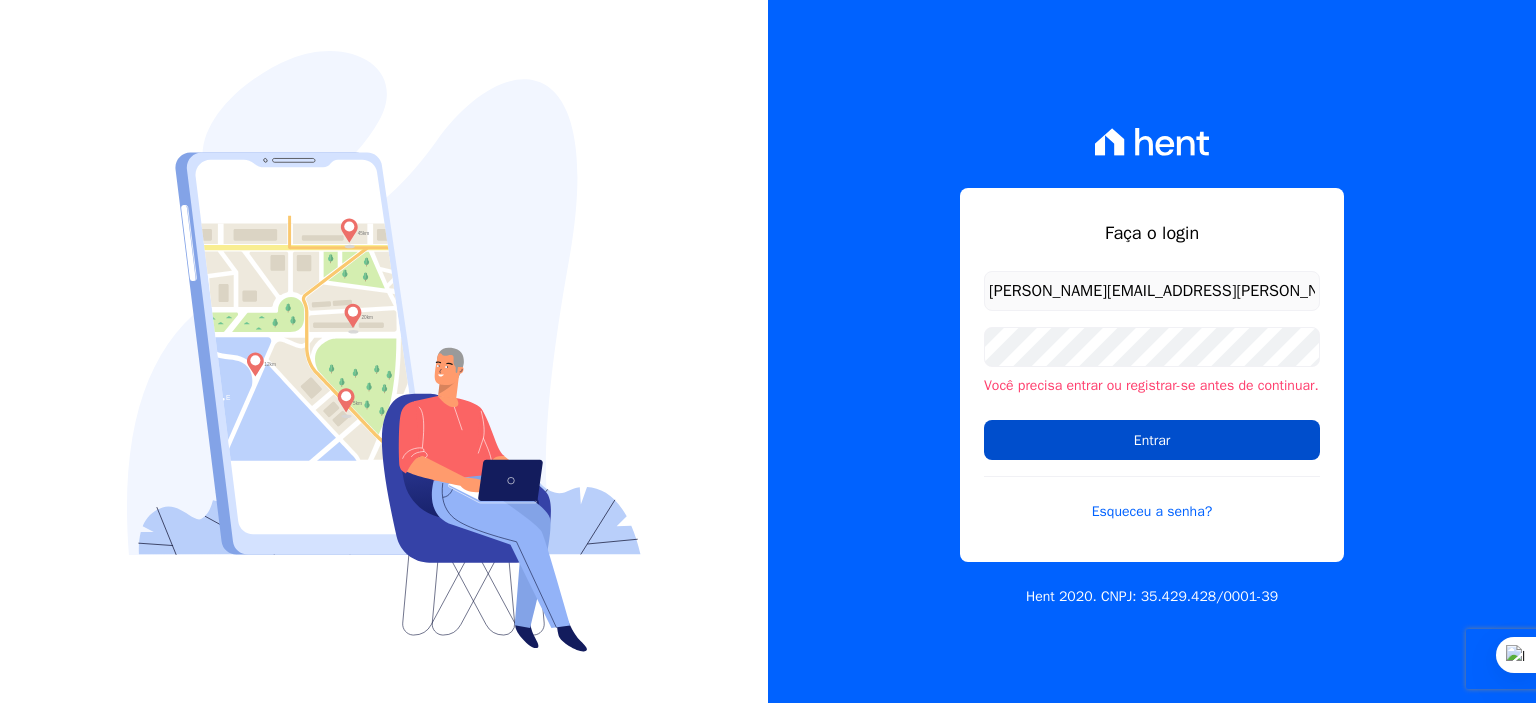 click on "Entrar" at bounding box center [1152, 440] 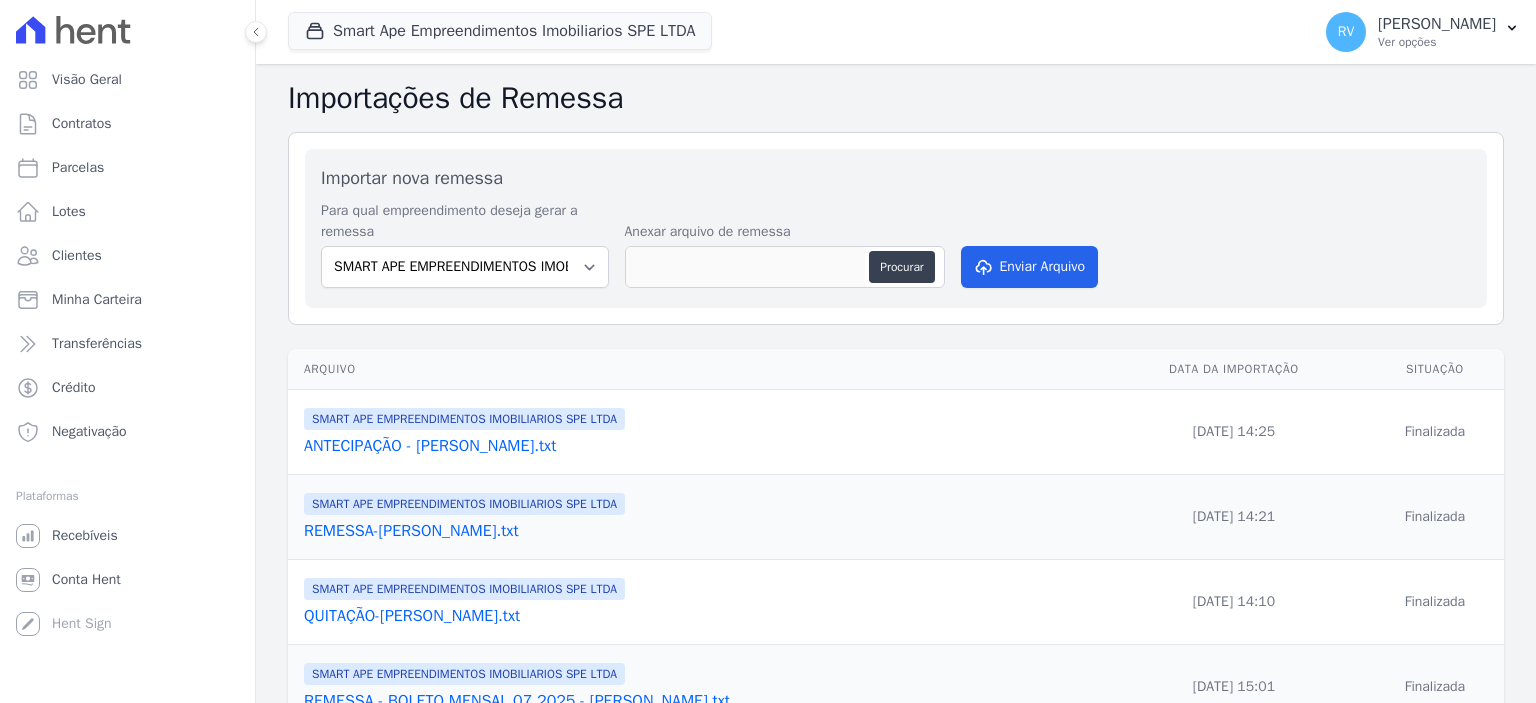 scroll, scrollTop: 0, scrollLeft: 0, axis: both 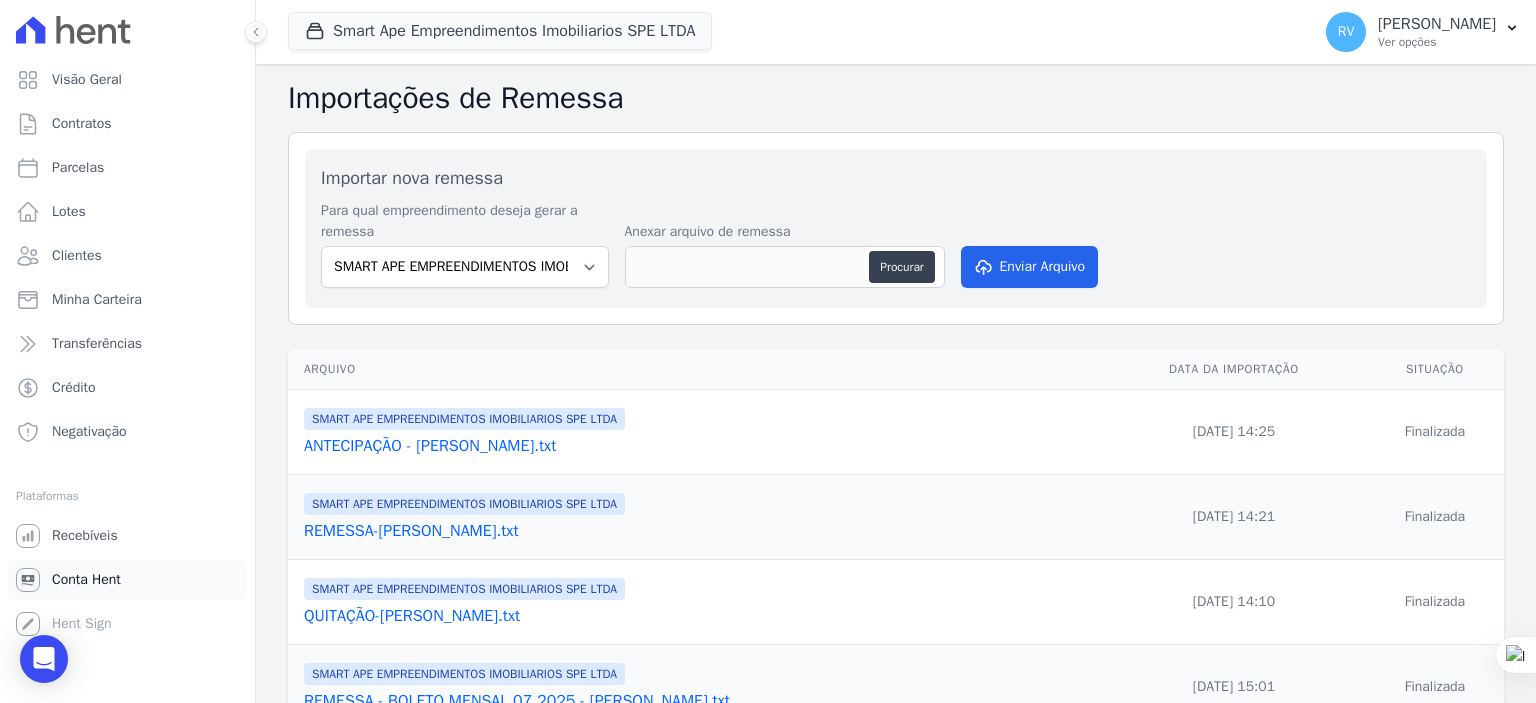 click on "Conta Hent" at bounding box center (127, 580) 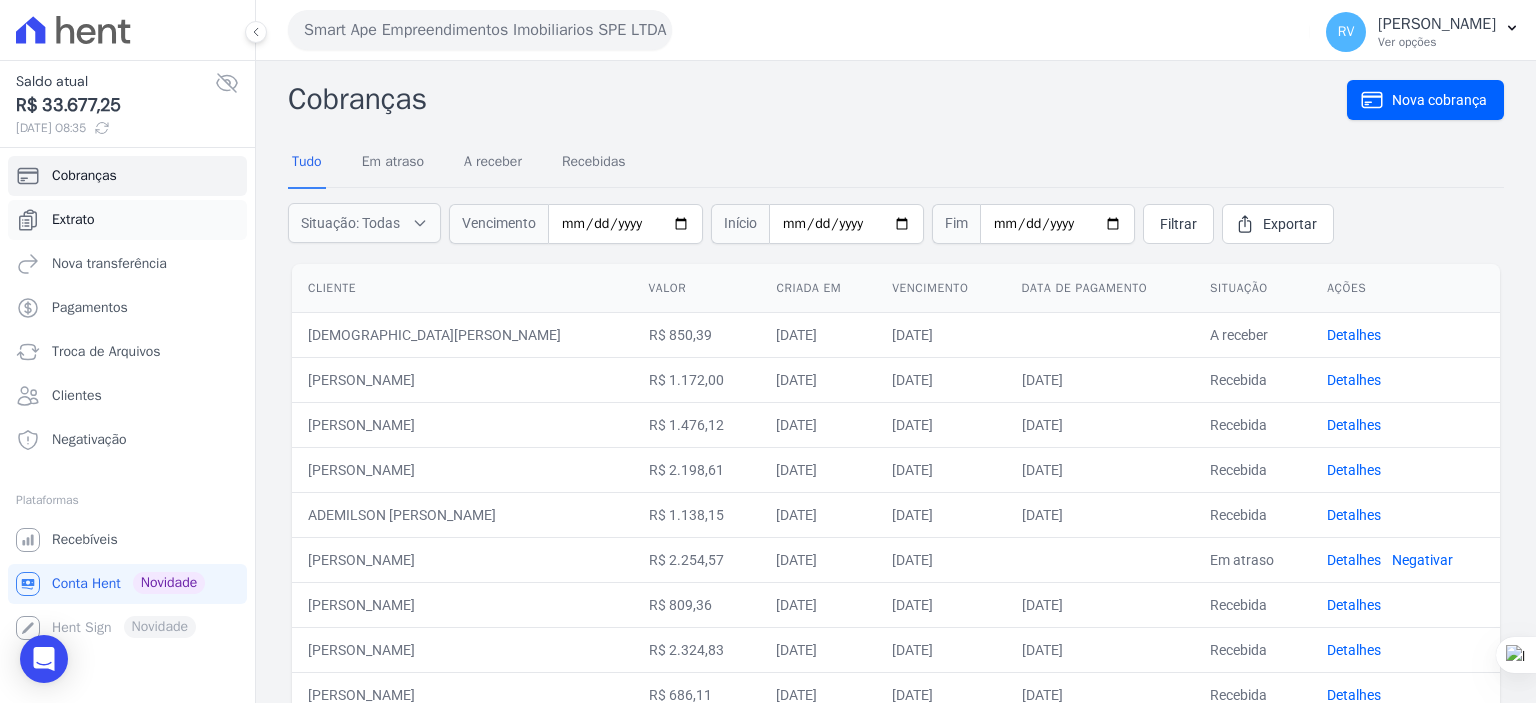 click on "Extrato" at bounding box center [127, 220] 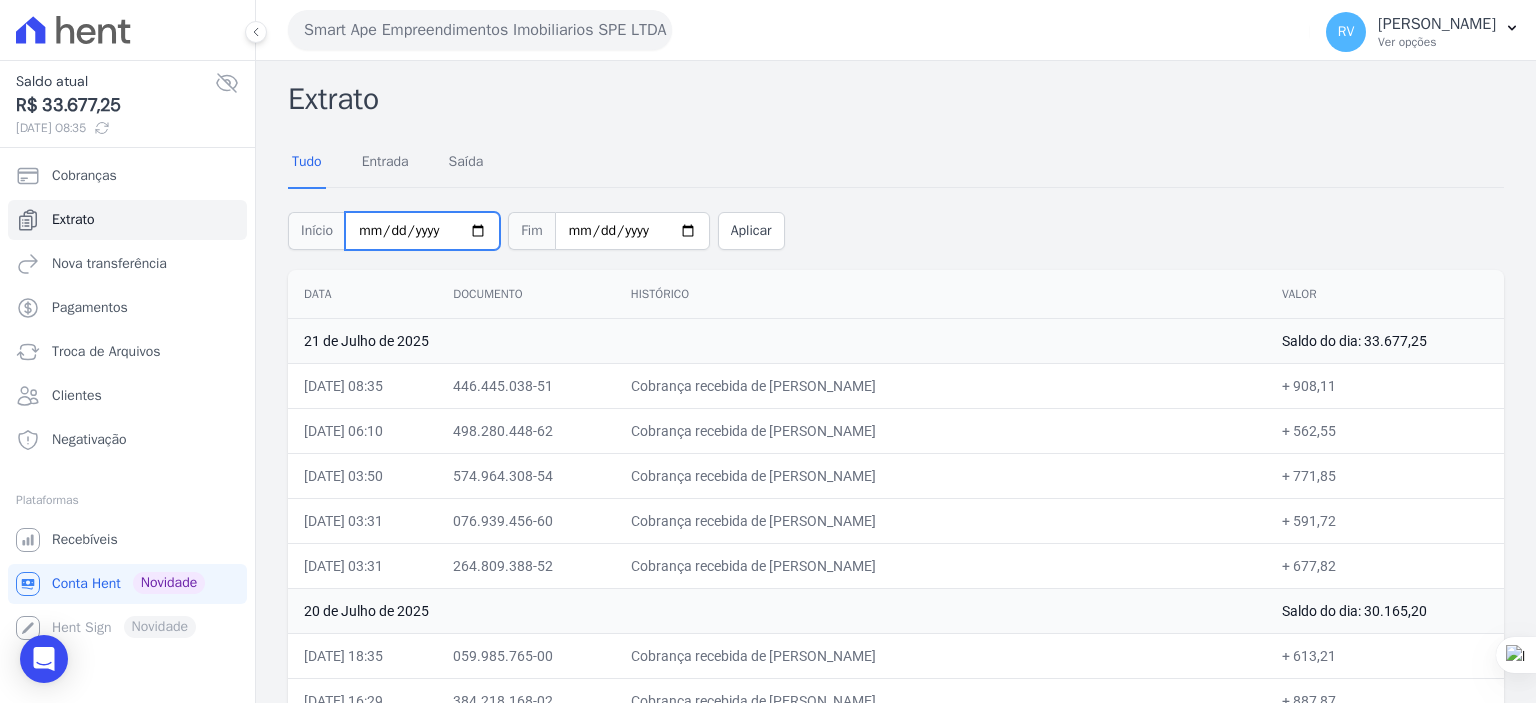 click on "2025-07-01" at bounding box center [422, 231] 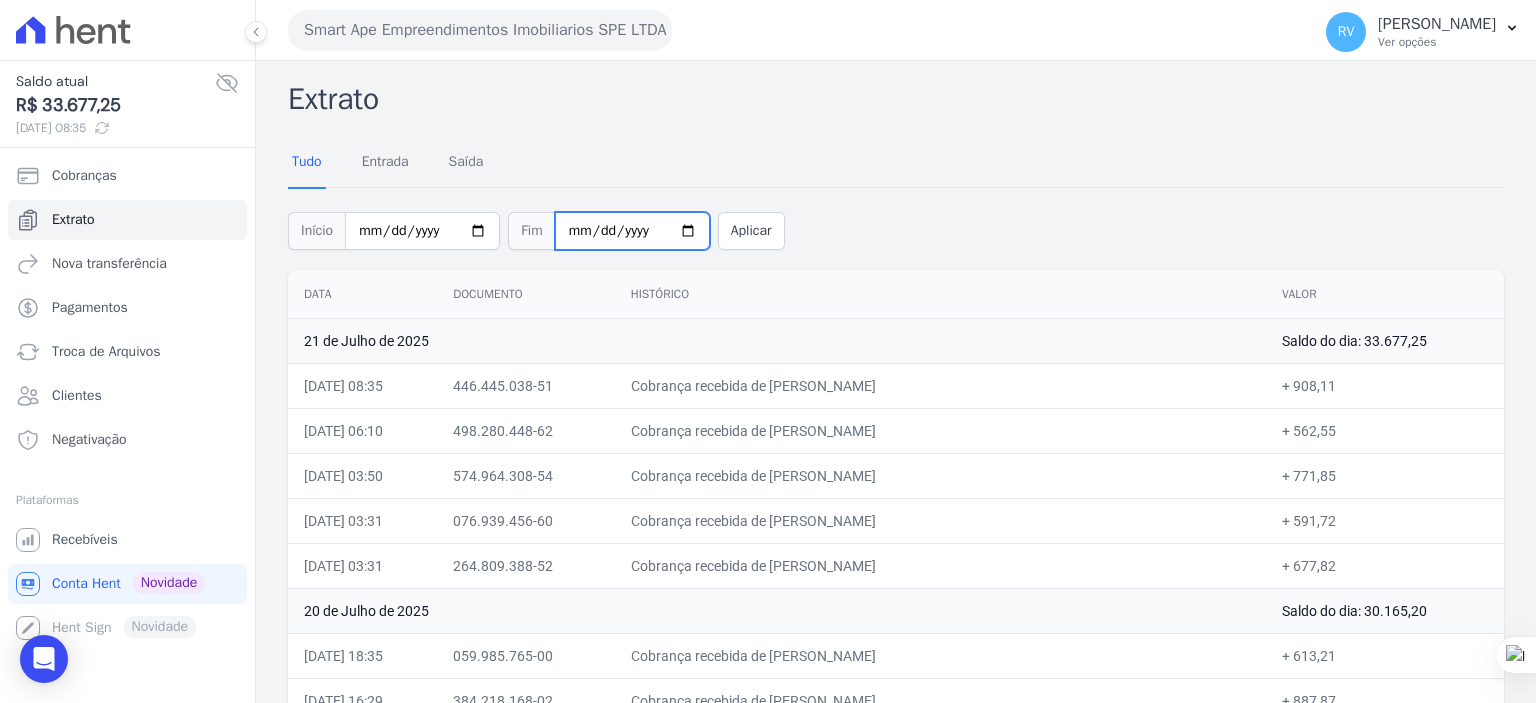 click on "2025-07-21" at bounding box center (632, 231) 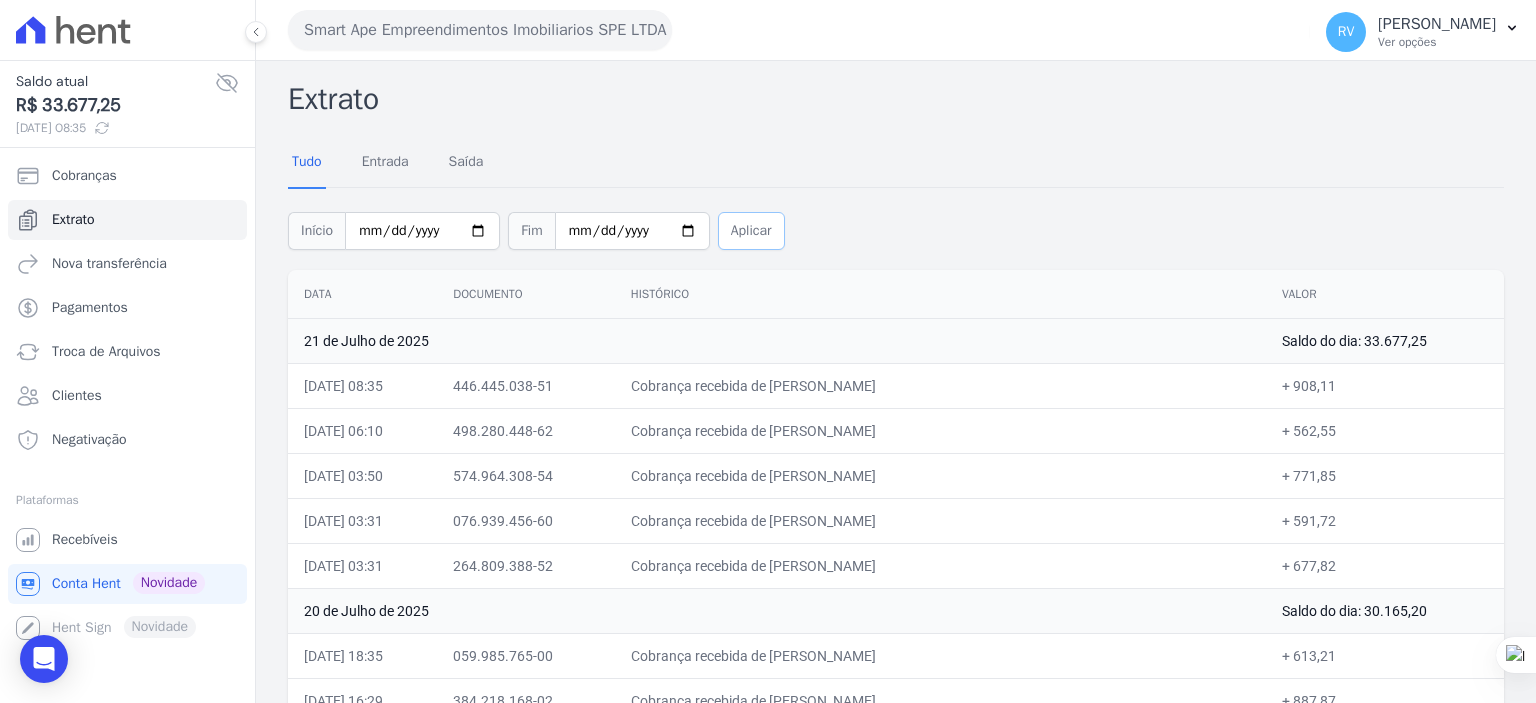 click on "Aplicar" at bounding box center [751, 231] 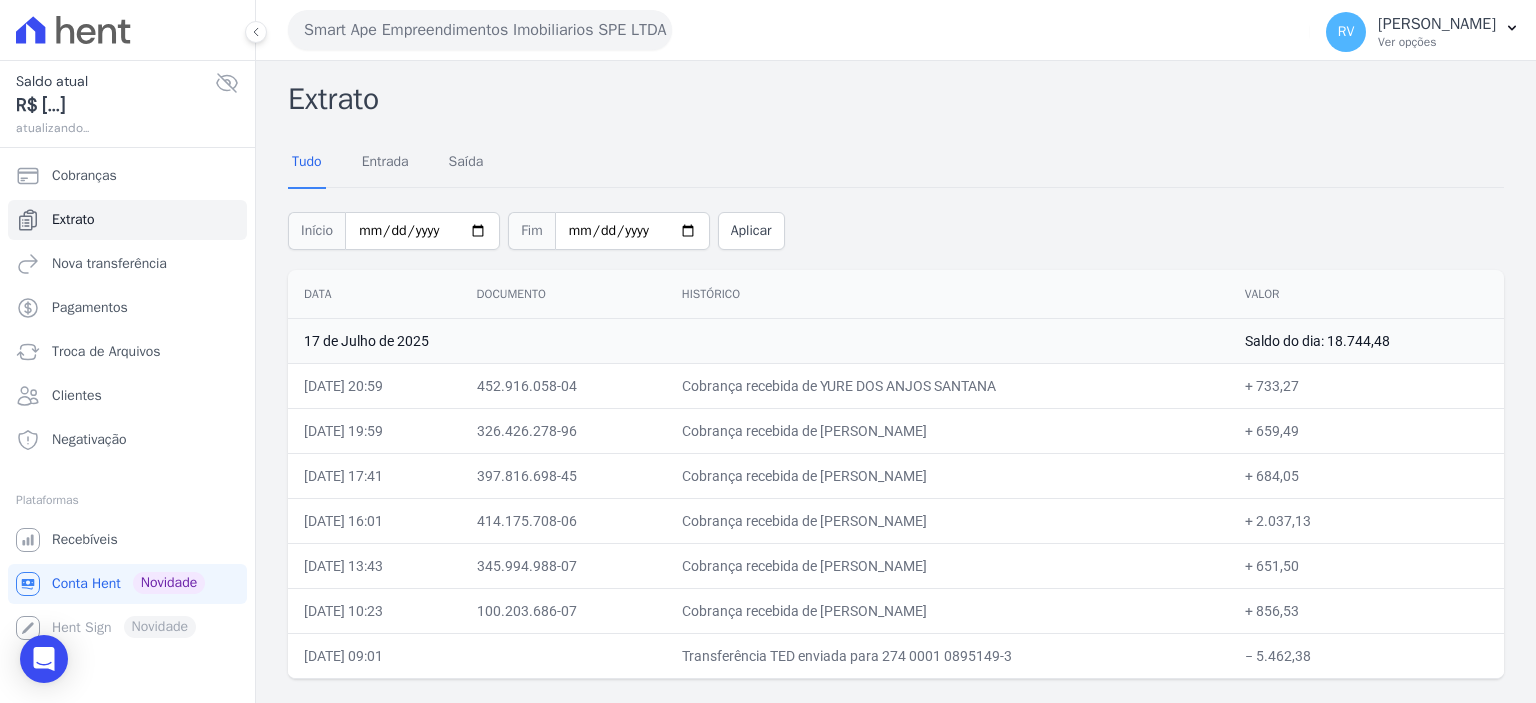 scroll, scrollTop: 0, scrollLeft: 0, axis: both 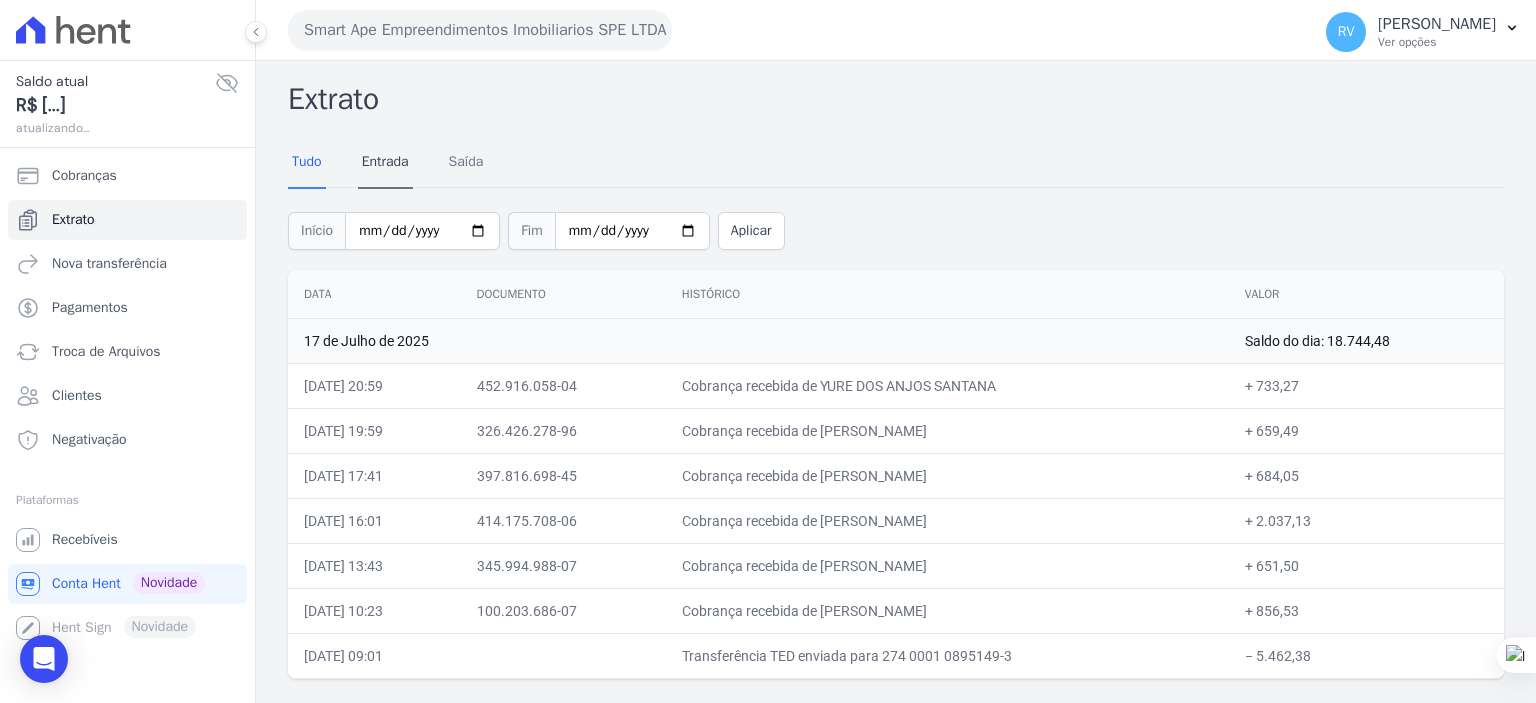 drag, startPoint x: 416, startPoint y: 159, endPoint x: 380, endPoint y: 167, distance: 36.878178 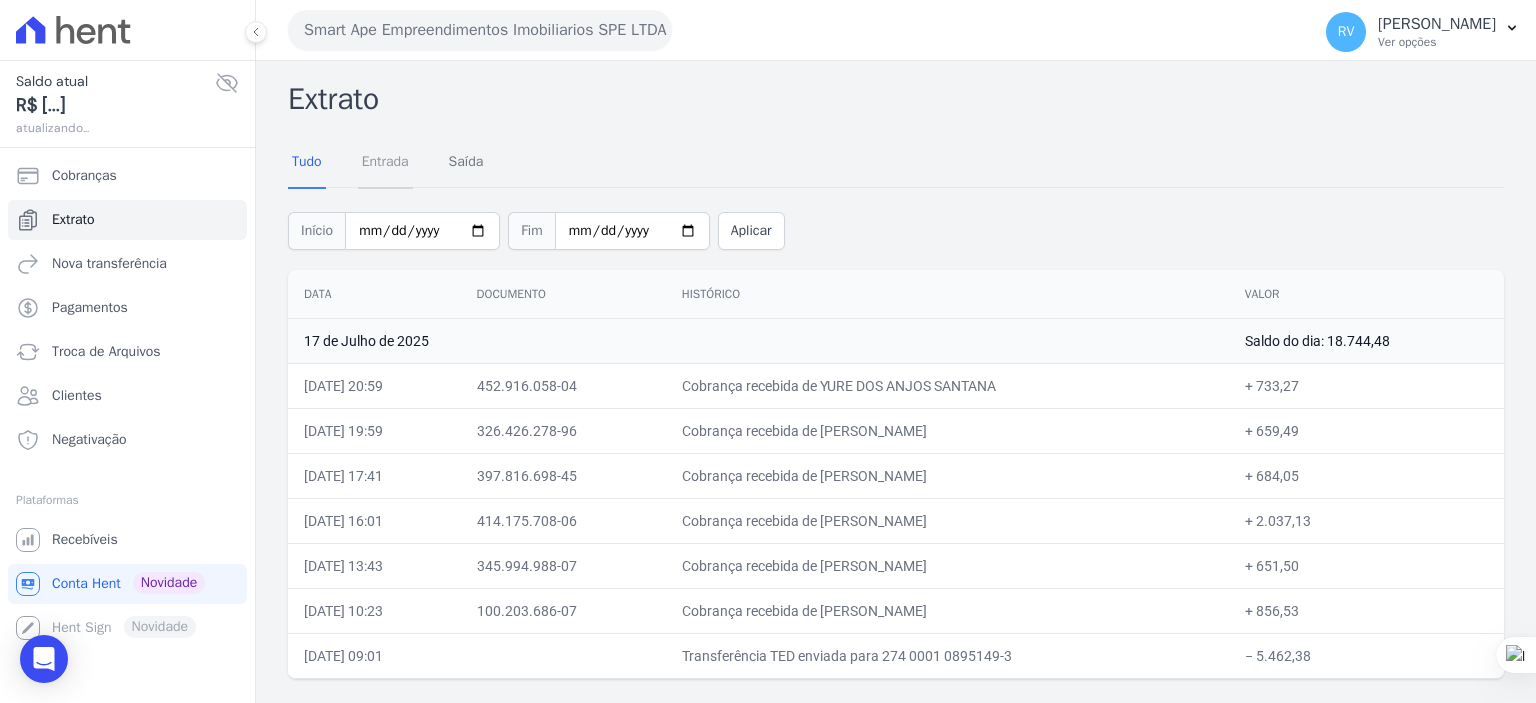click on "Entrada" at bounding box center (385, 163) 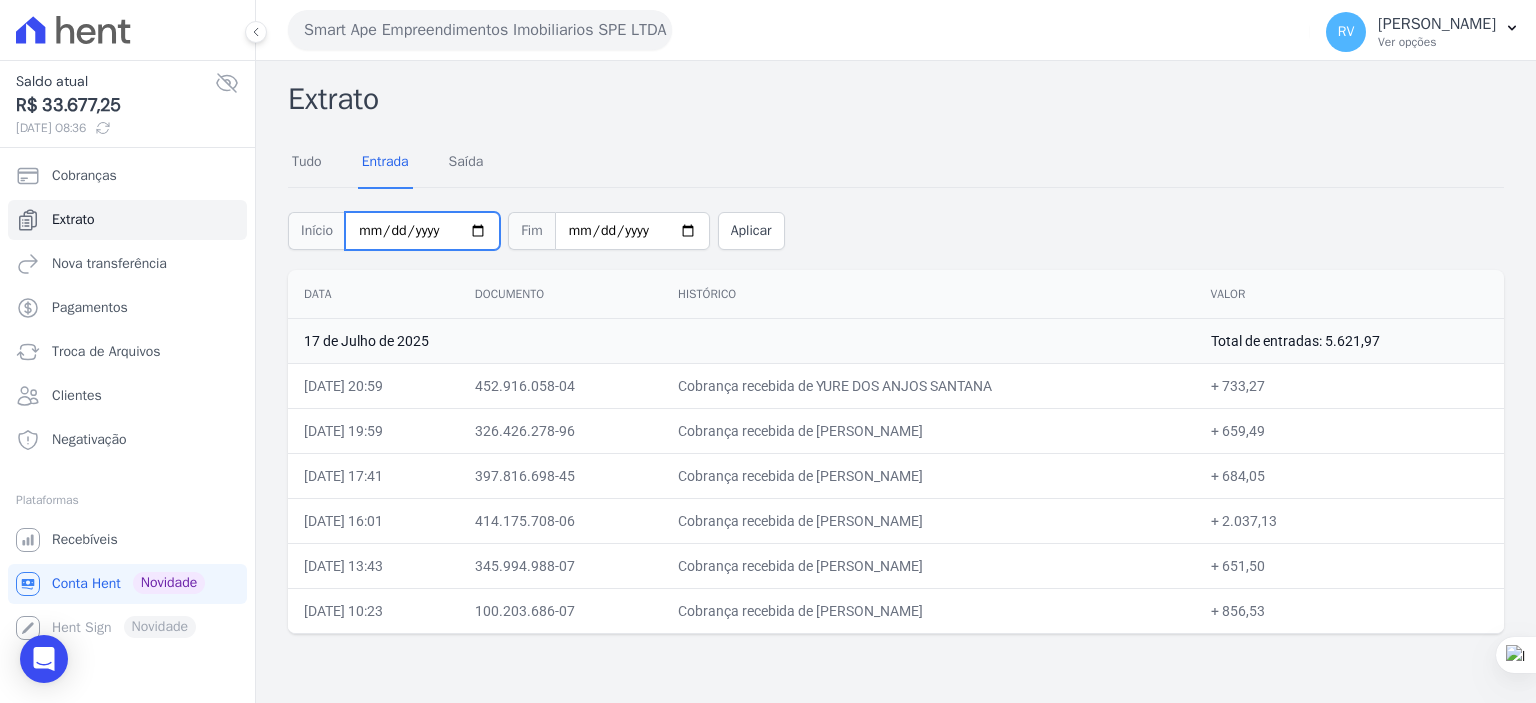 click on "2025-07-17" at bounding box center (422, 231) 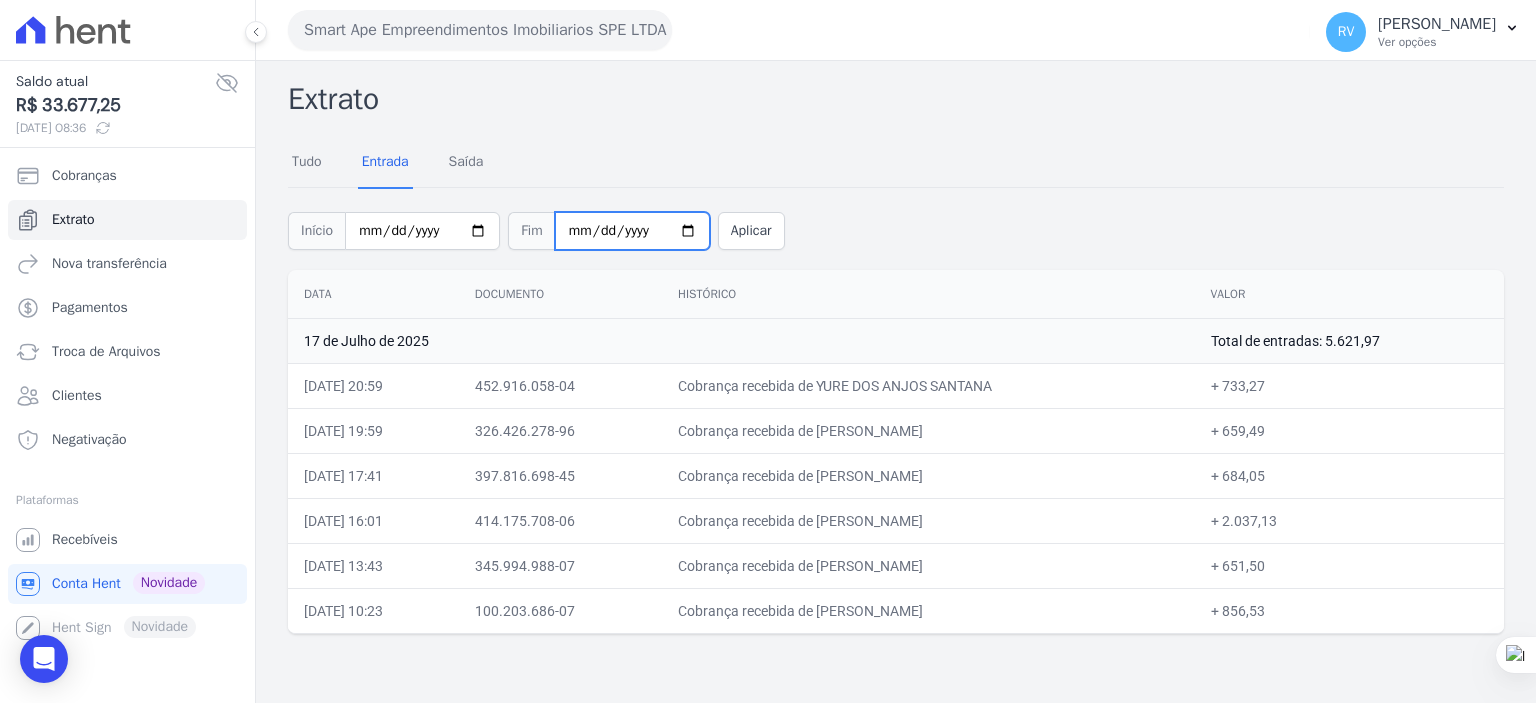 click on "2025-07-17" at bounding box center (632, 231) 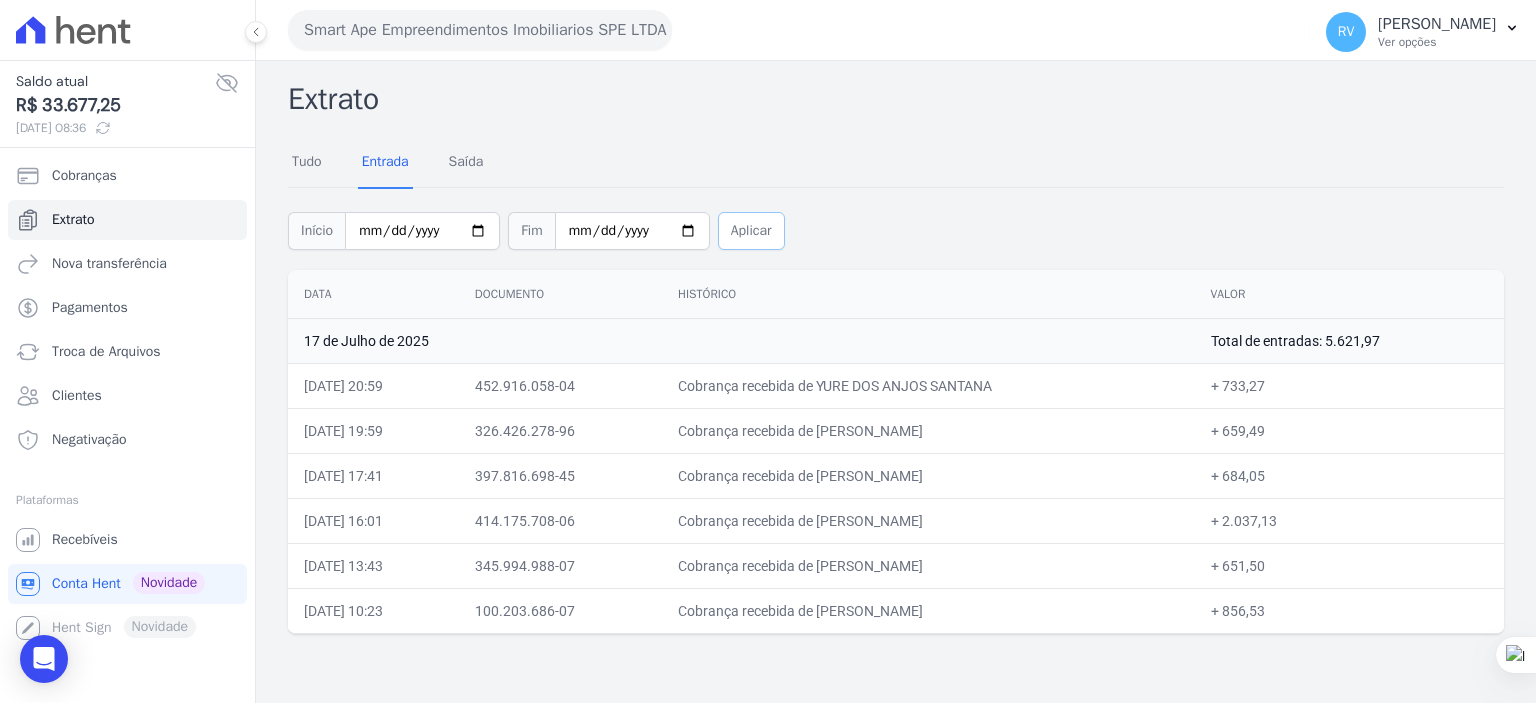click on "Aplicar" at bounding box center [751, 231] 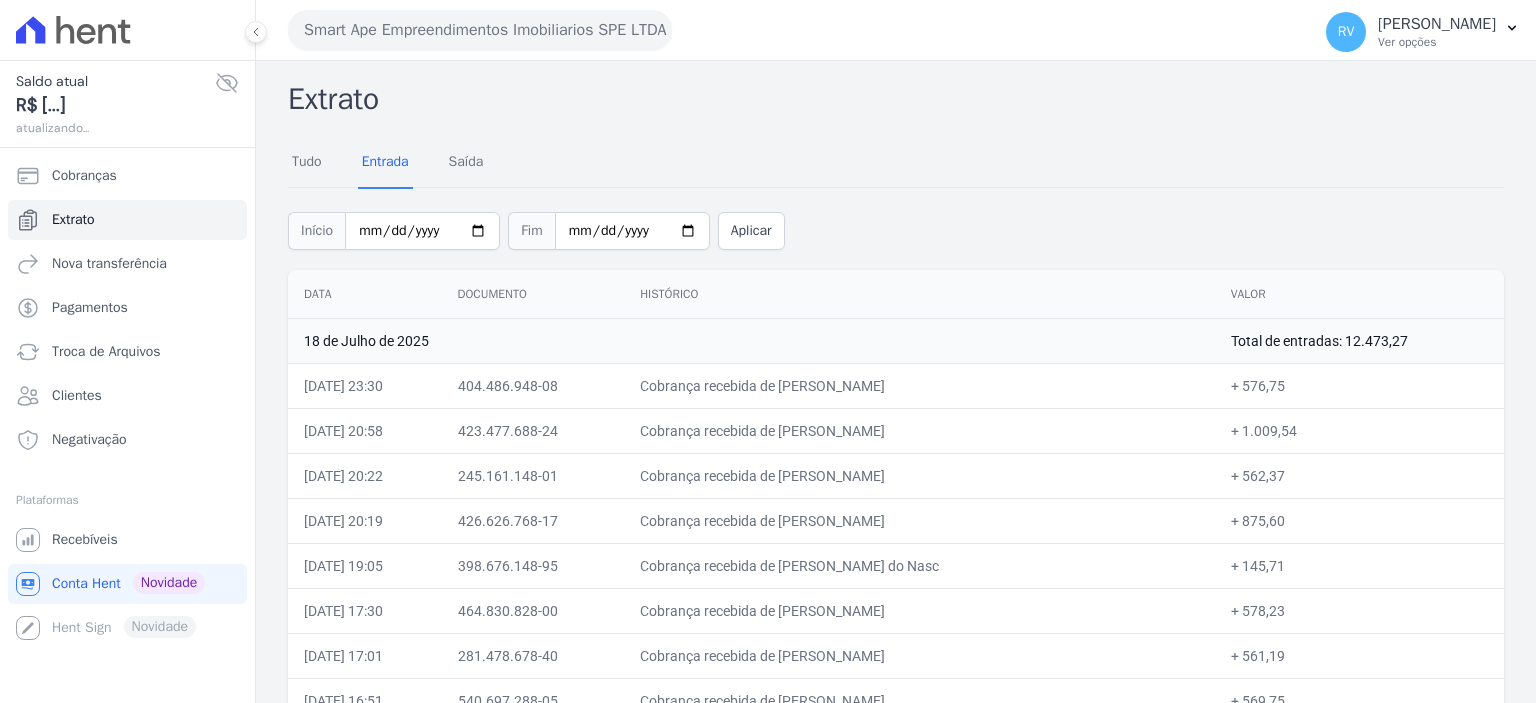 scroll, scrollTop: 0, scrollLeft: 0, axis: both 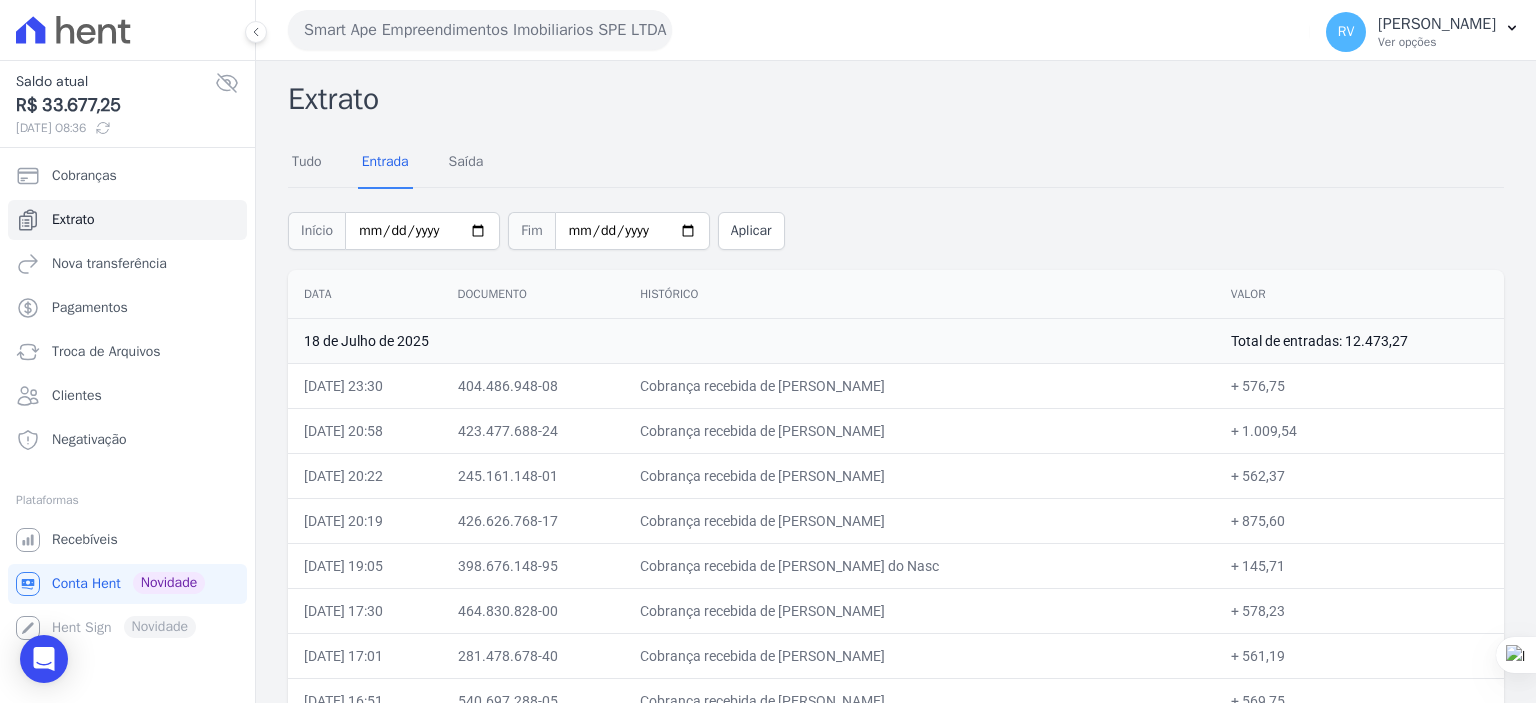 click on "Cobrança recebida de [PERSON_NAME]" at bounding box center (919, 385) 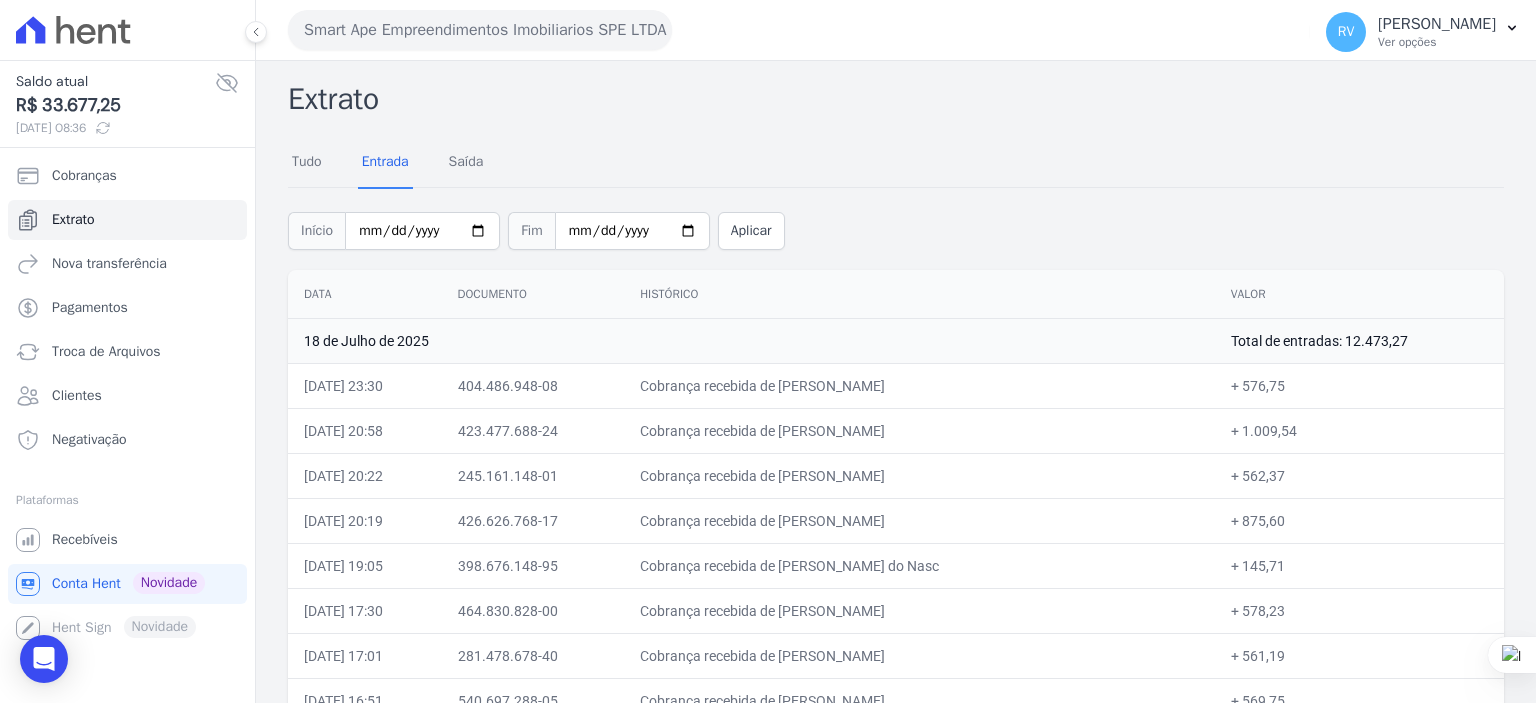 copy on "RAFAEL MISAEL PIN" 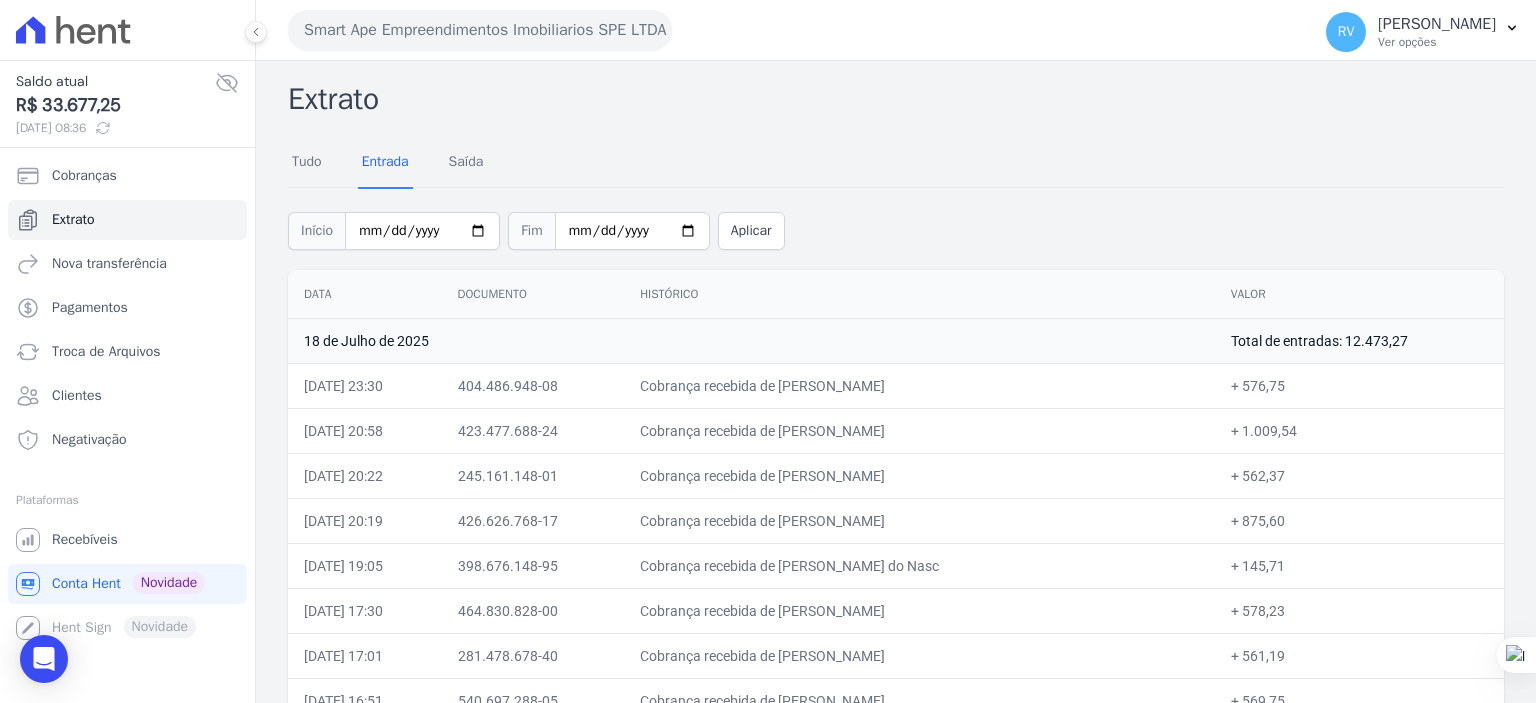 drag, startPoint x: 1243, startPoint y: 384, endPoint x: 1280, endPoint y: 386, distance: 37.054016 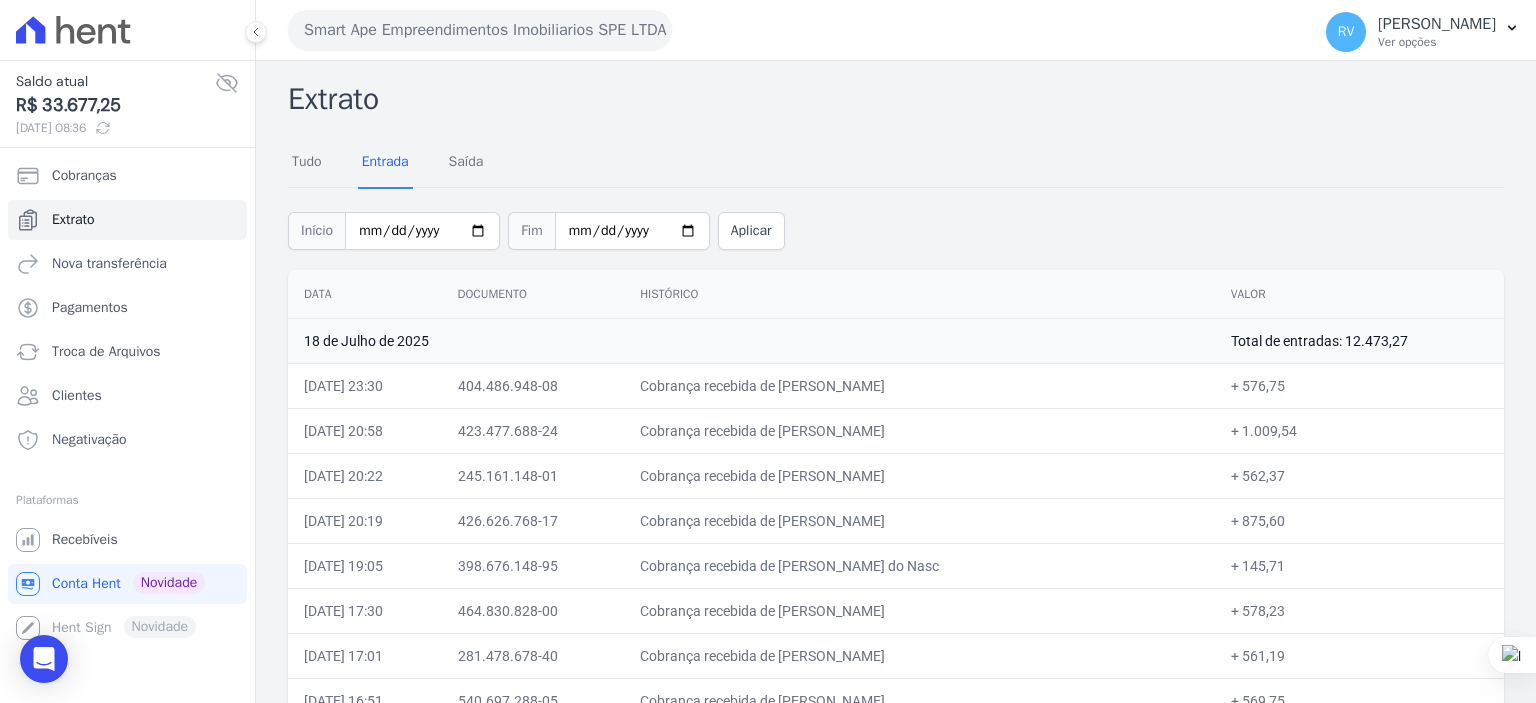 copy on "GUSTAVO ALVES DE OLIVEIR" 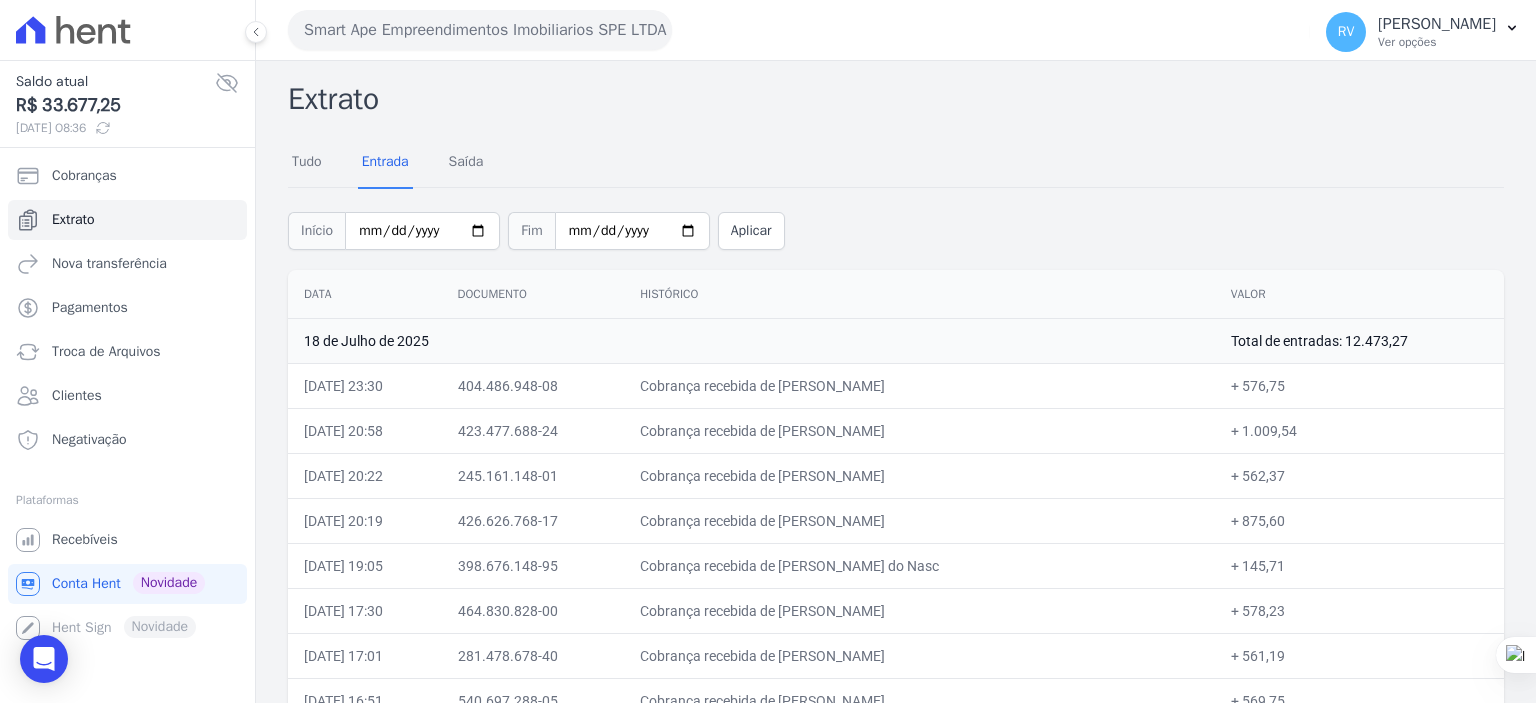 drag, startPoint x: 840, startPoint y: 430, endPoint x: 821, endPoint y: 429, distance: 19.026299 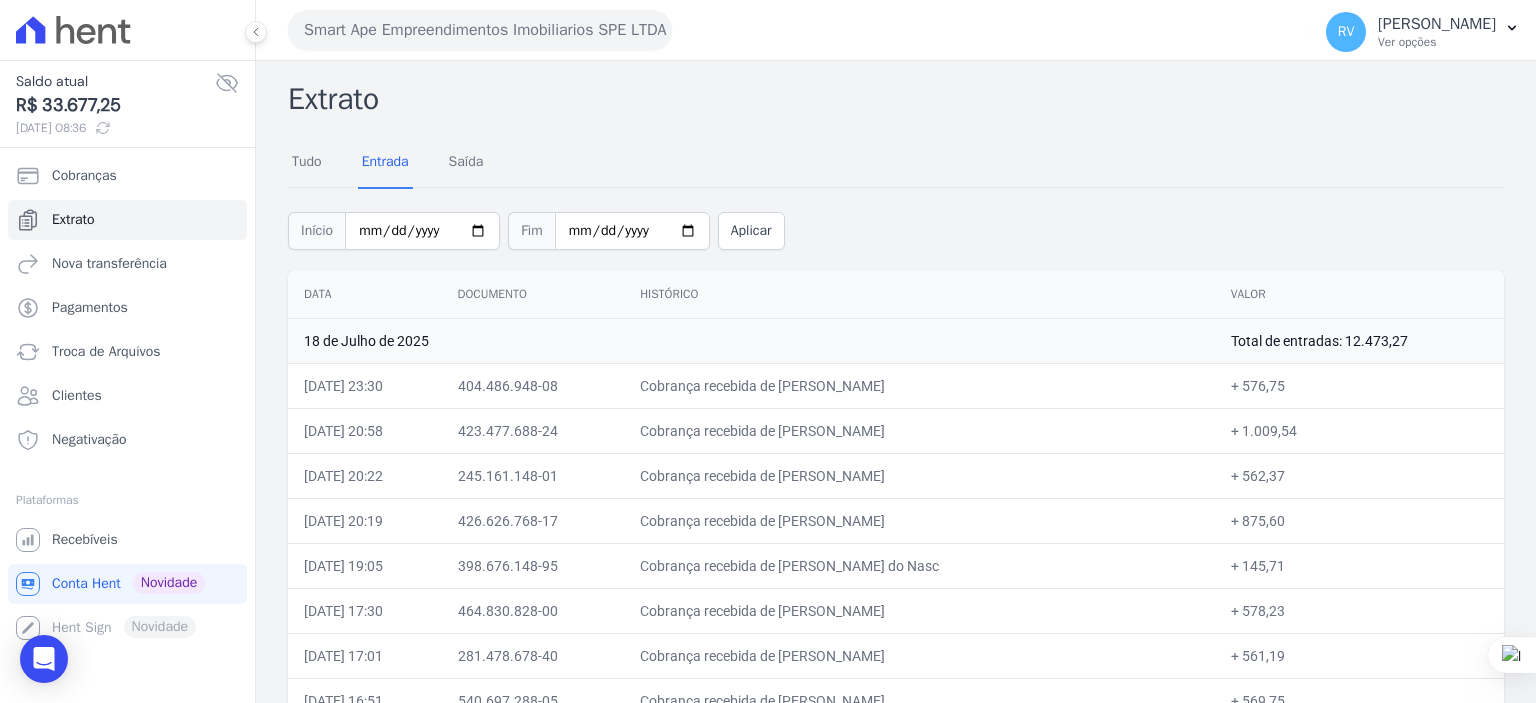 click on "Cobrança recebida de EVERTON RODRIGO PEREIRA REIS" at bounding box center (919, 520) 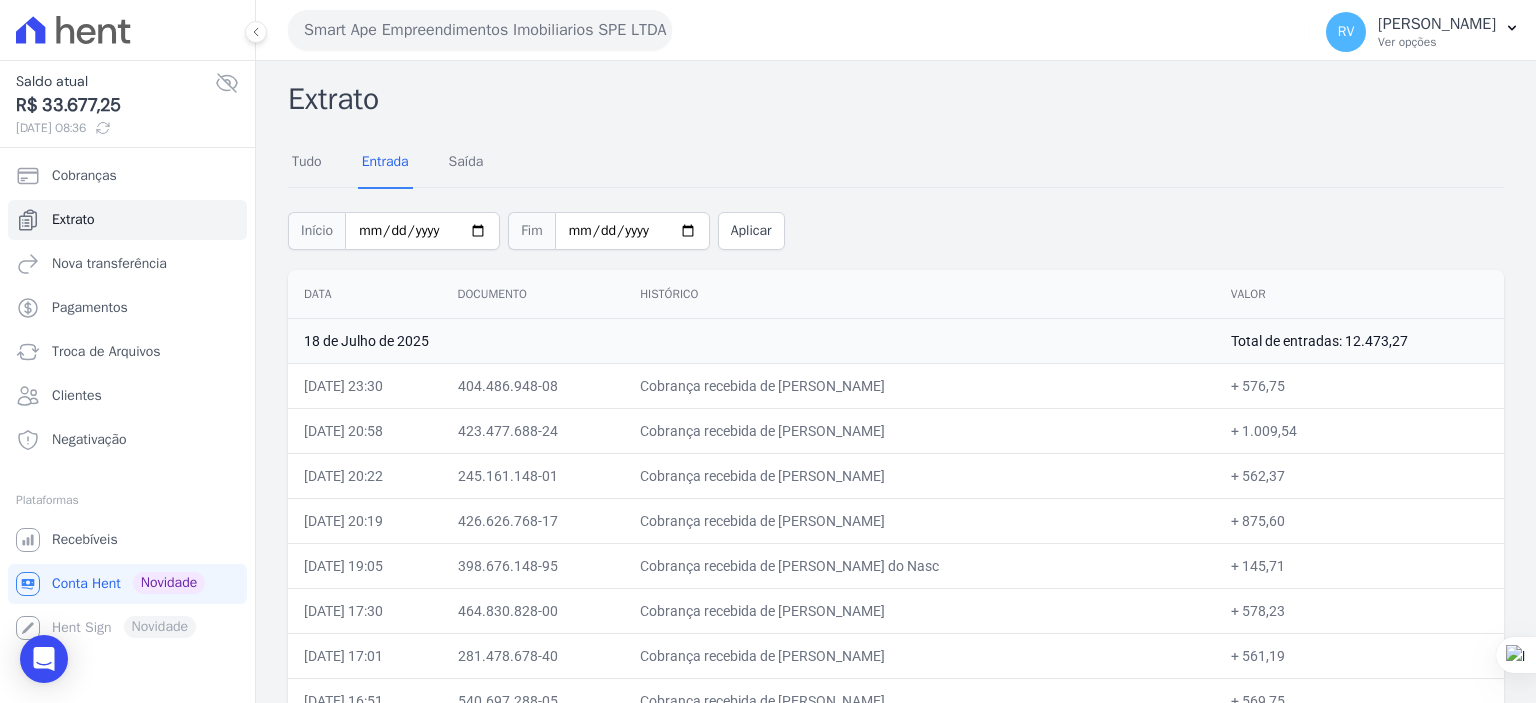 drag, startPoint x: 808, startPoint y: 513, endPoint x: 870, endPoint y: 516, distance: 62.072536 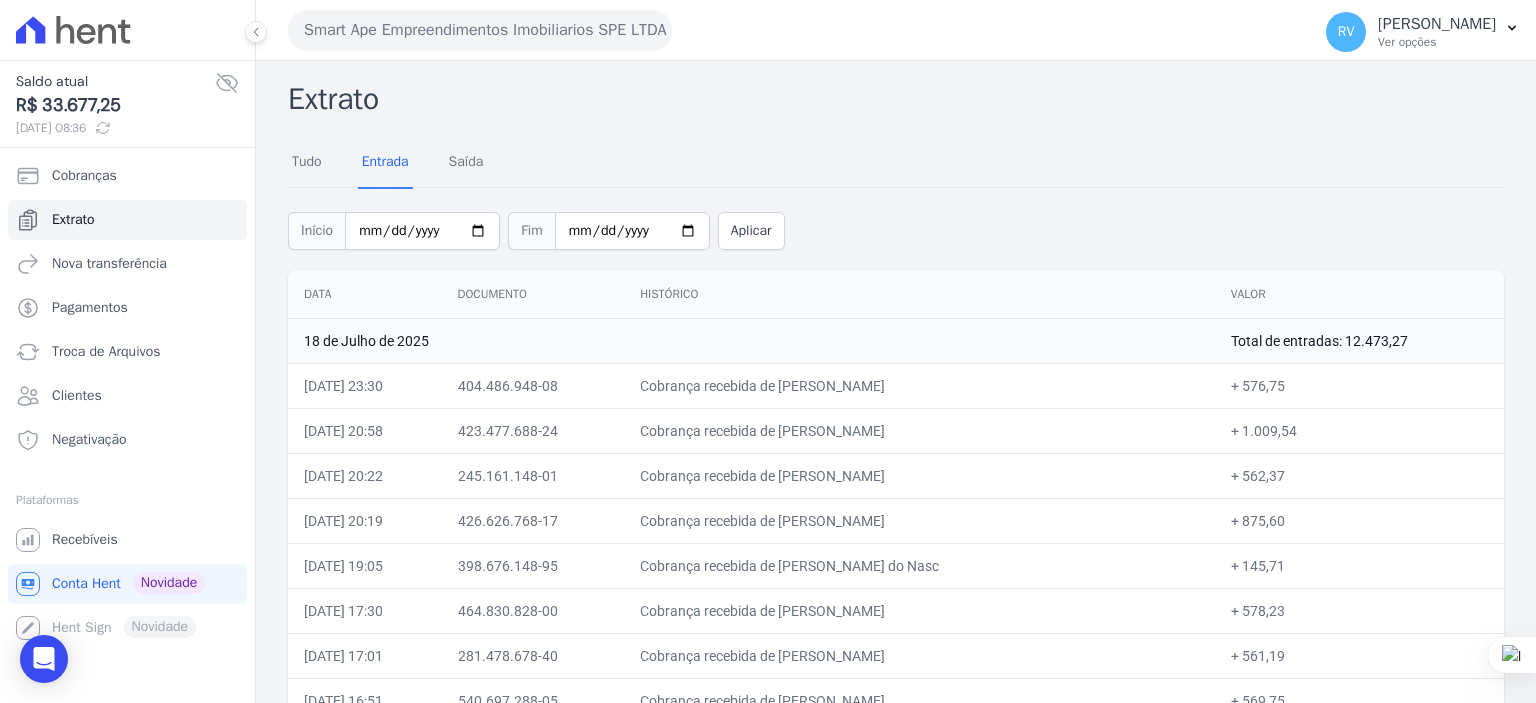 copy on "EVERTON RODRIGO PEREIRA R" 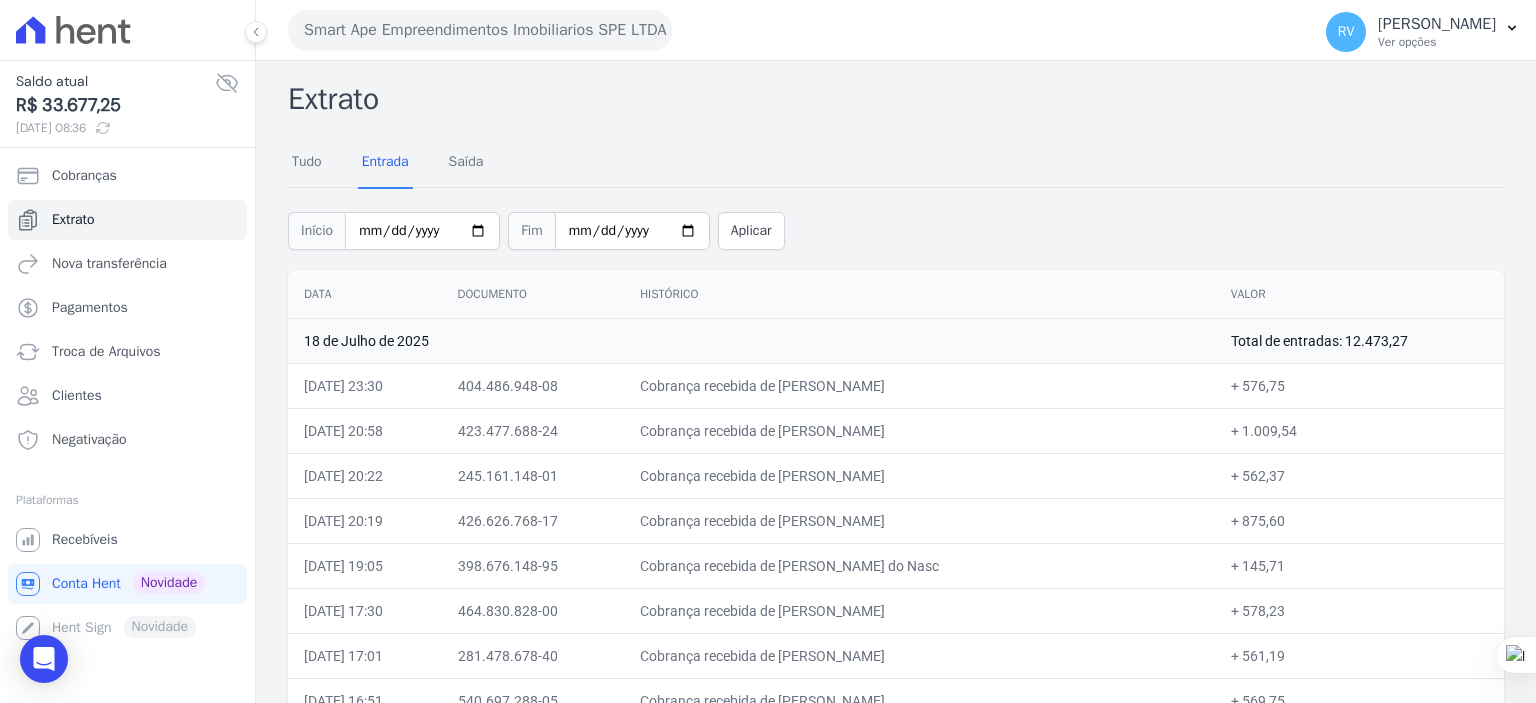 drag, startPoint x: 1240, startPoint y: 518, endPoint x: 1280, endPoint y: 519, distance: 40.012497 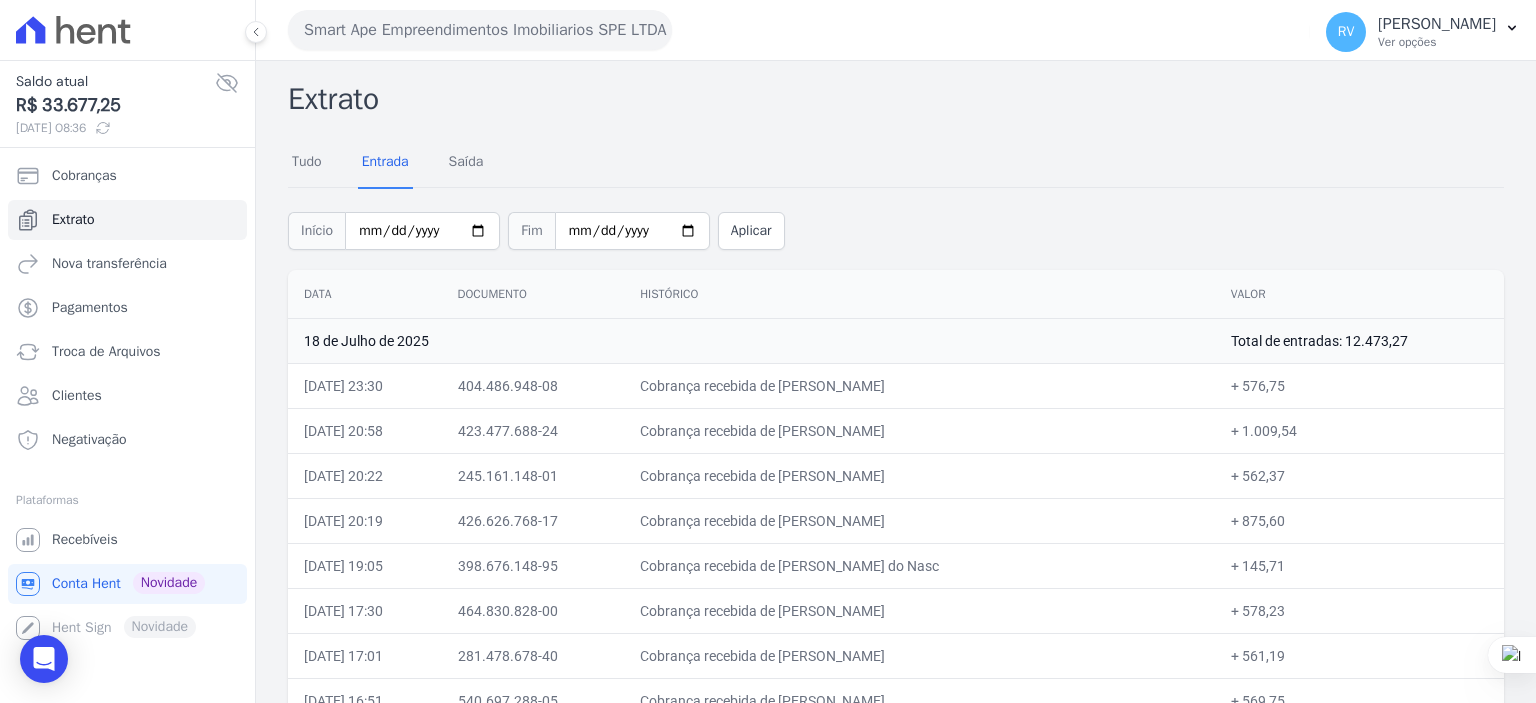 copy on "875,60" 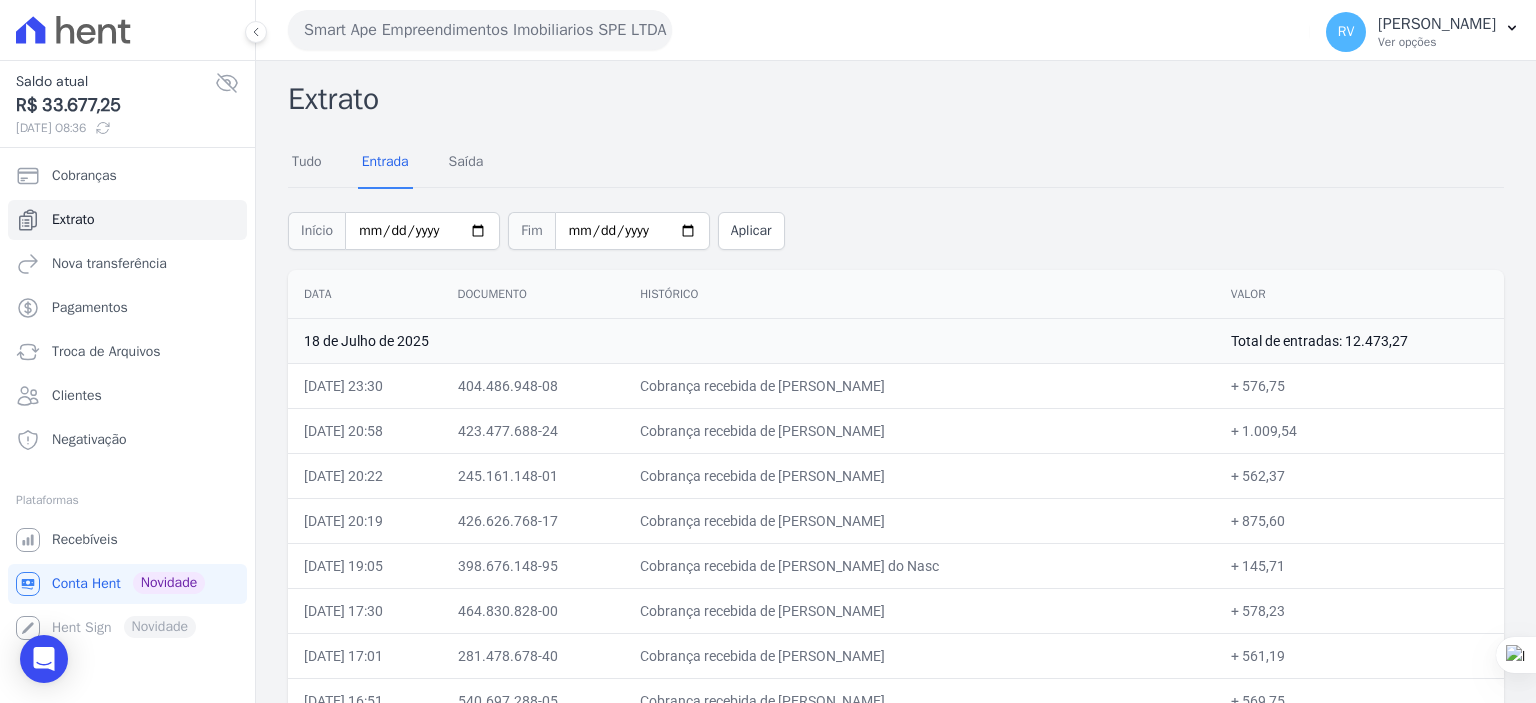 drag, startPoint x: 812, startPoint y: 569, endPoint x: 1007, endPoint y: 561, distance: 195.16403 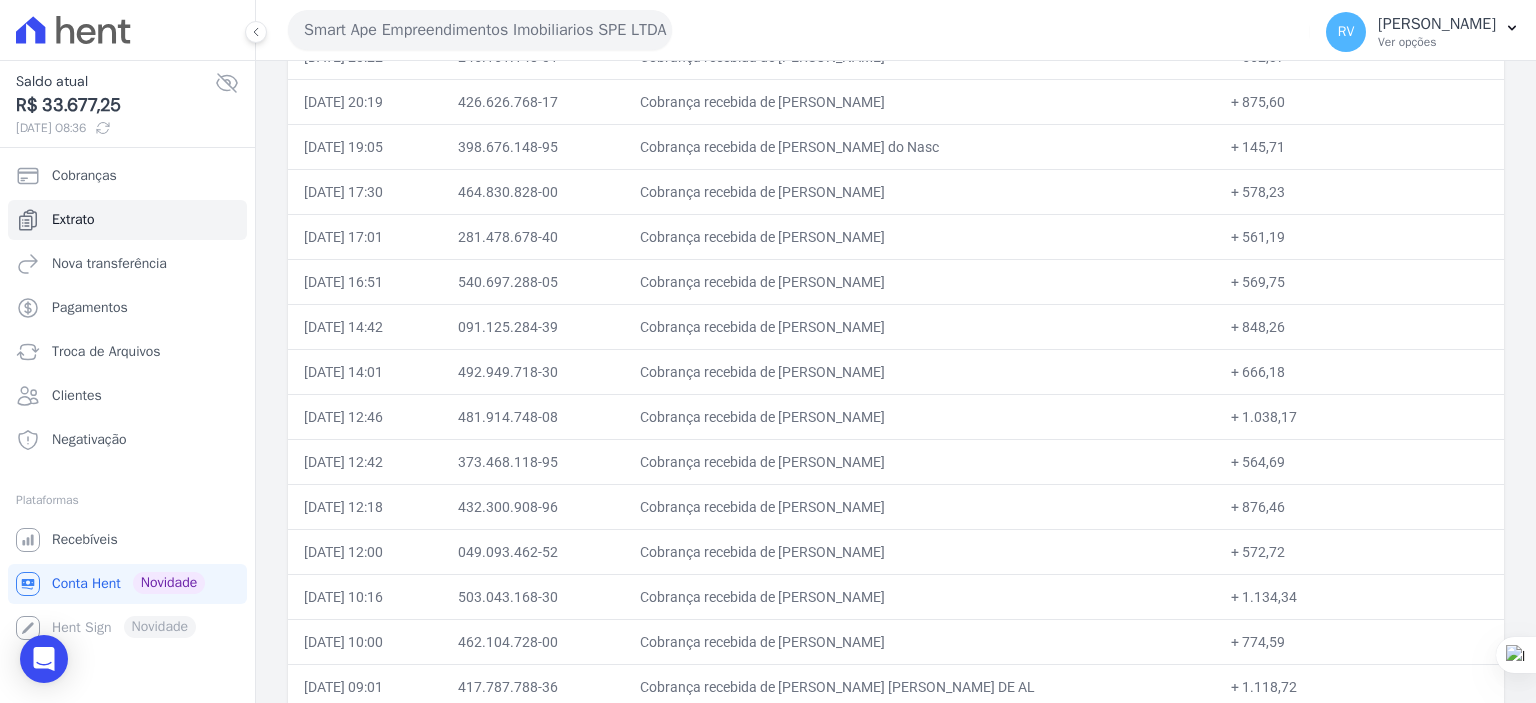 scroll, scrollTop: 436, scrollLeft: 0, axis: vertical 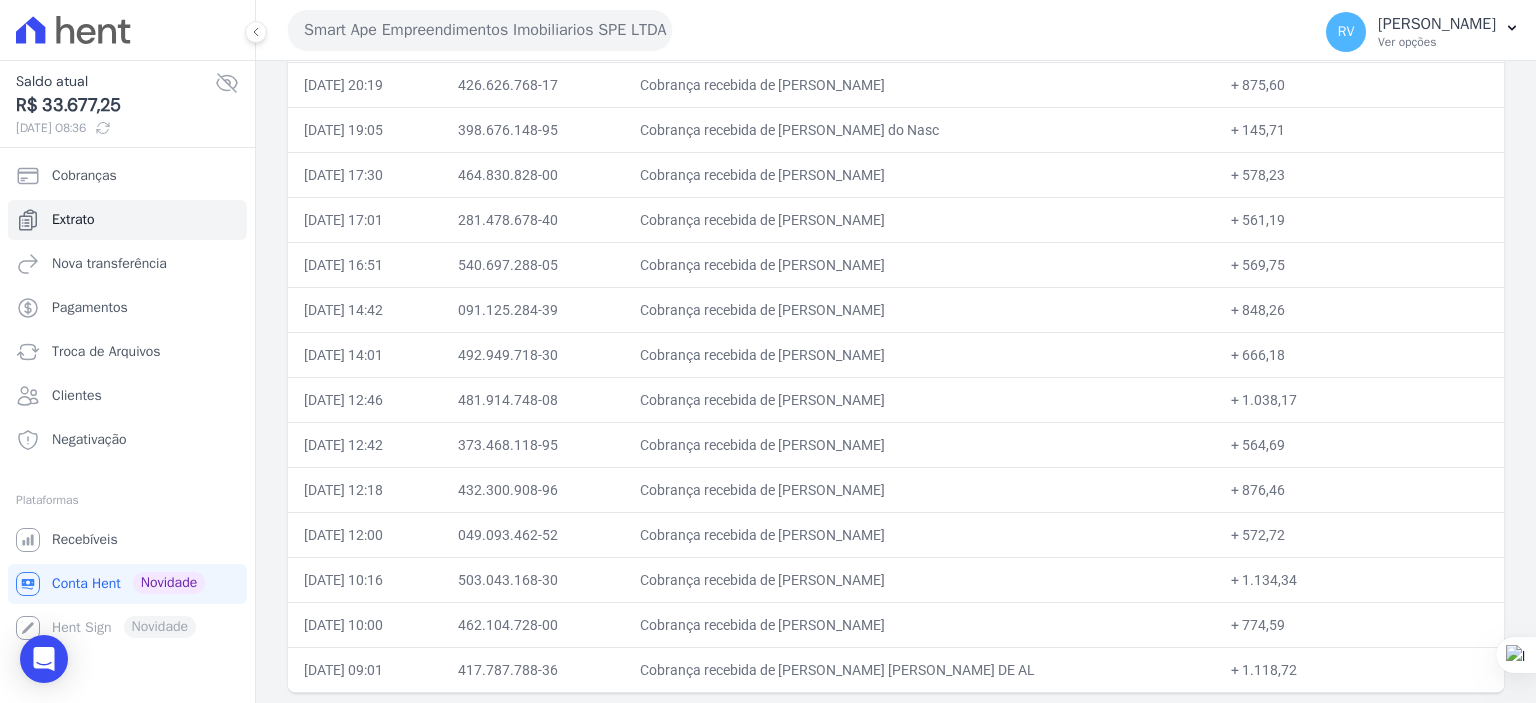 drag, startPoint x: 813, startPoint y: 259, endPoint x: 982, endPoint y: 264, distance: 169.07394 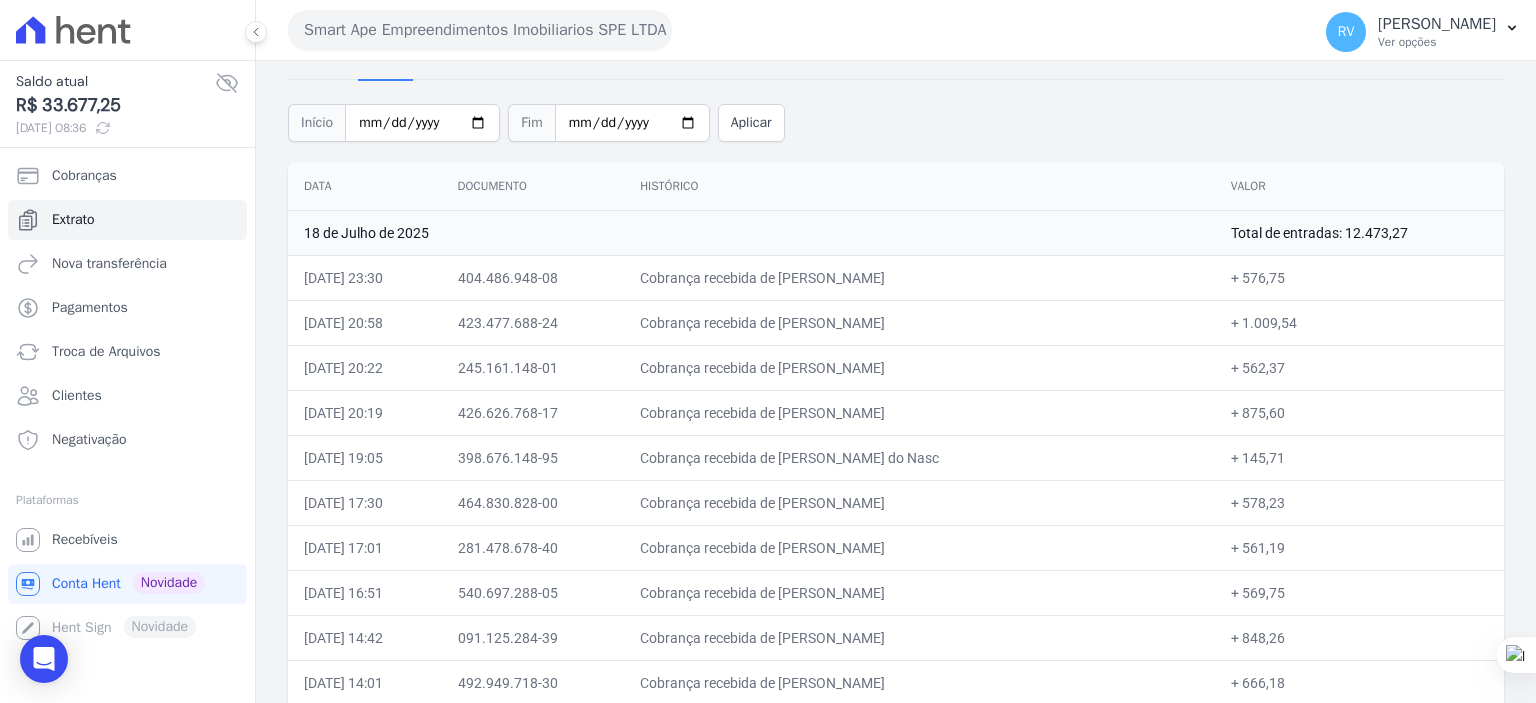 scroll, scrollTop: 0, scrollLeft: 0, axis: both 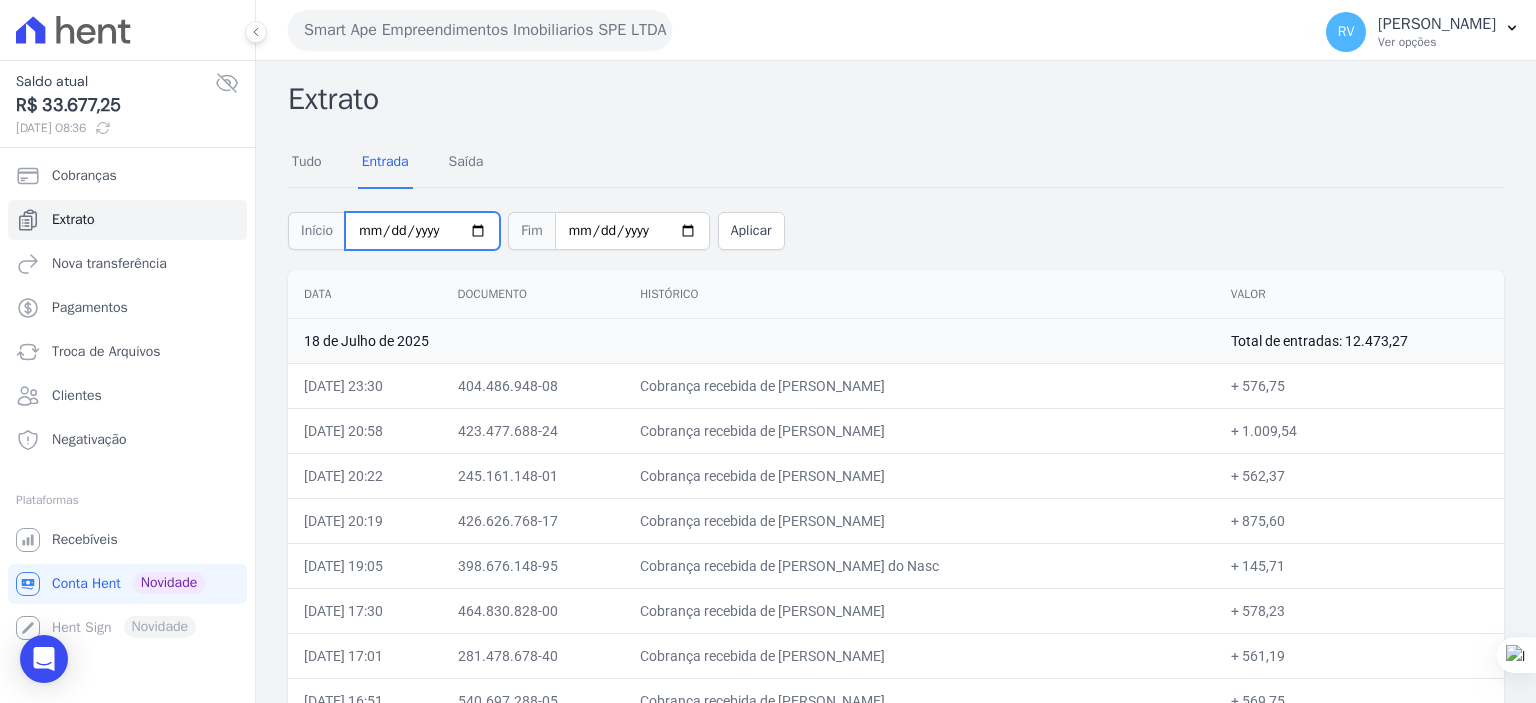 click on "2025-07-18" at bounding box center (422, 231) 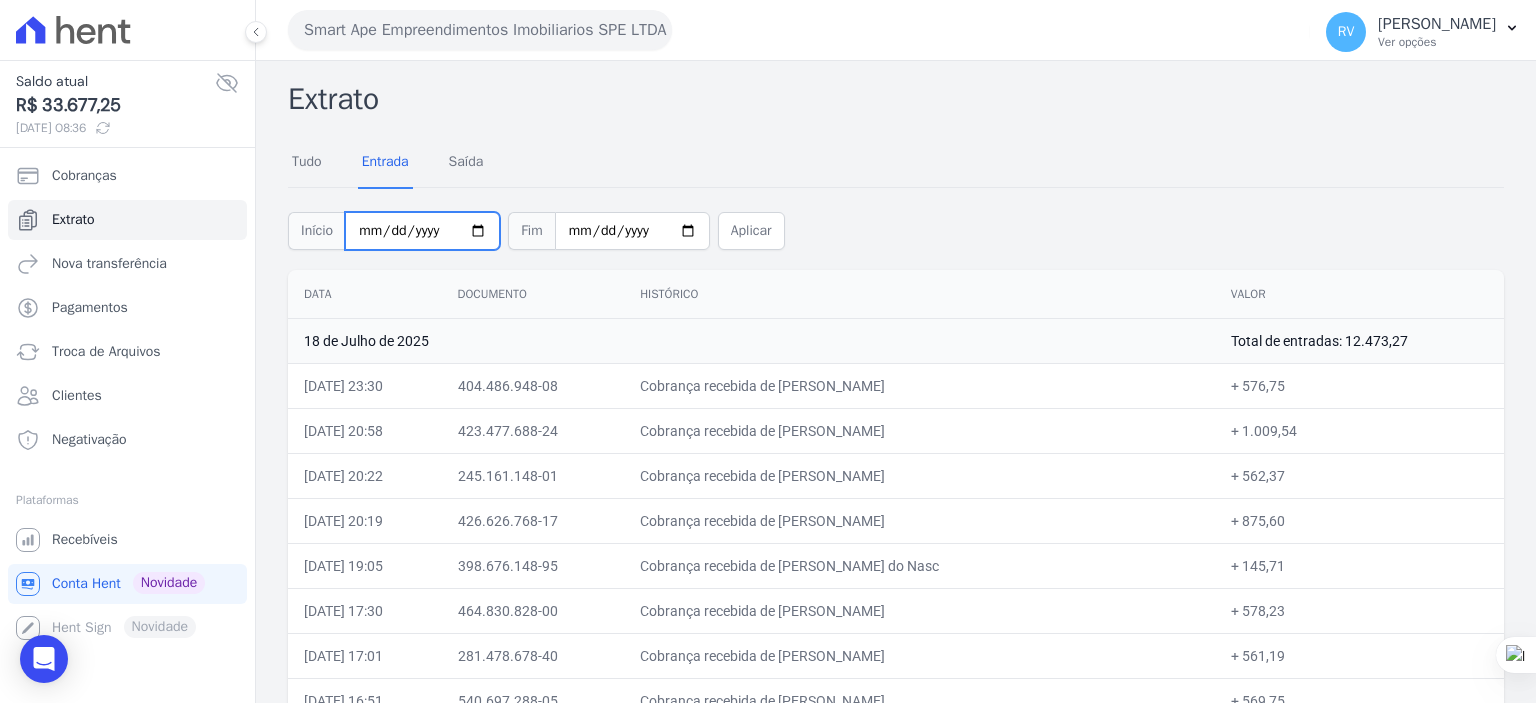 type on "2025-07-19" 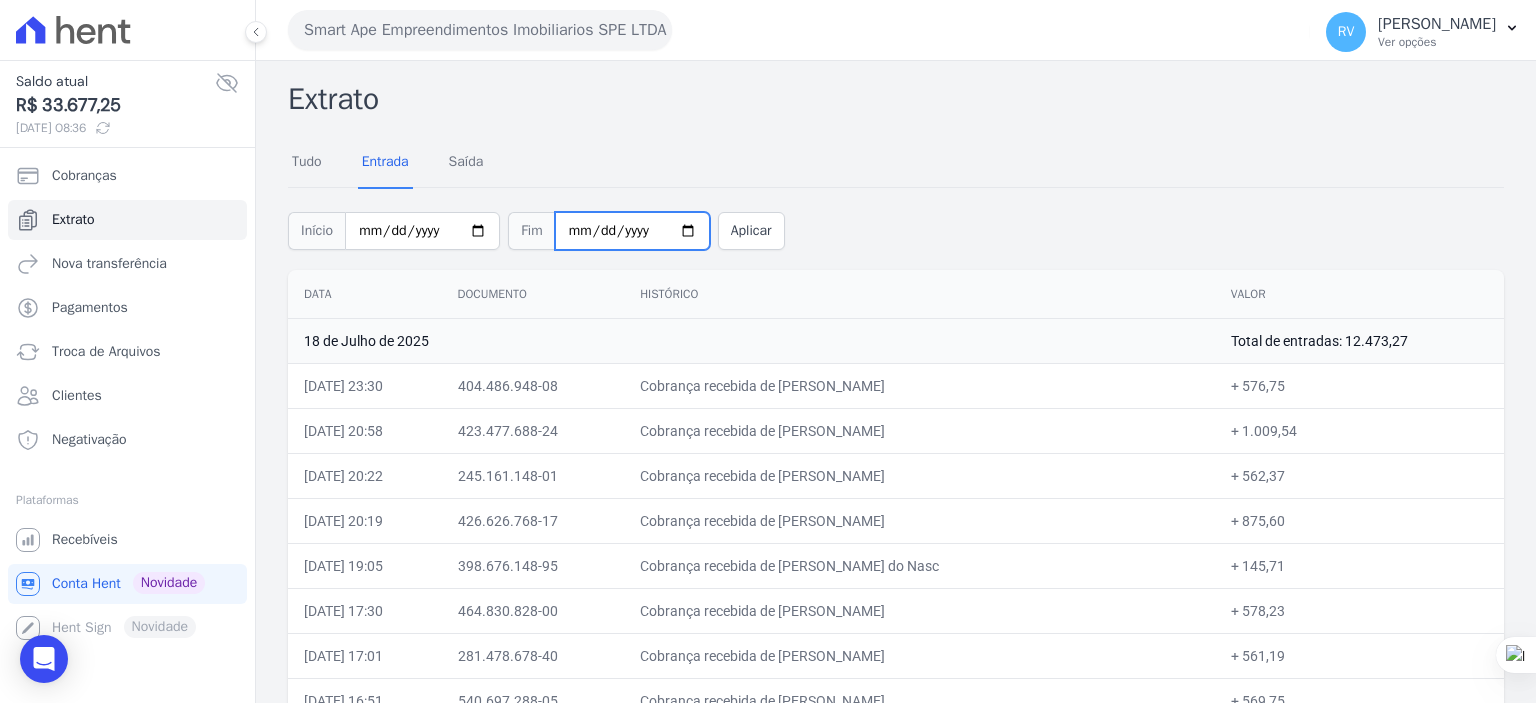 click on "2025-07-18" at bounding box center [632, 231] 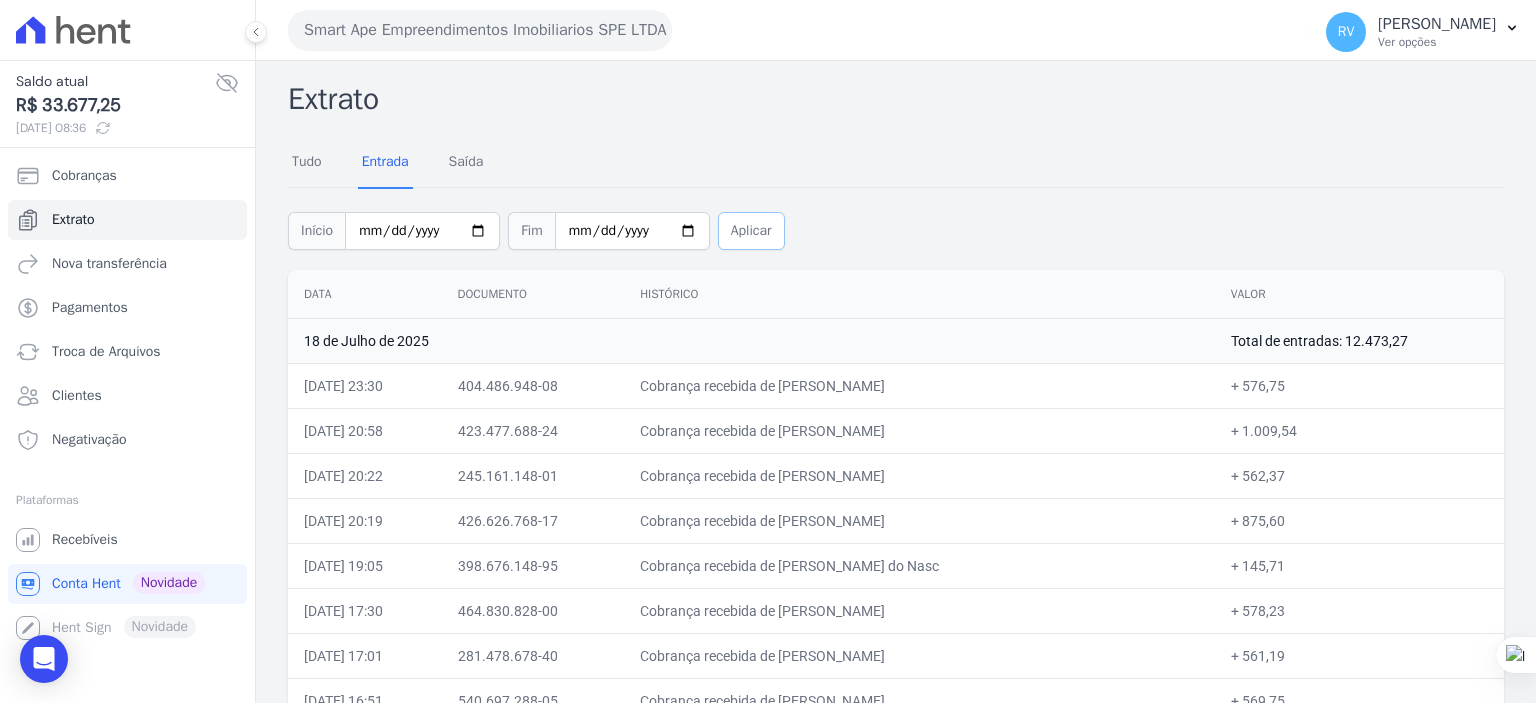 click on "Aplicar" at bounding box center [751, 231] 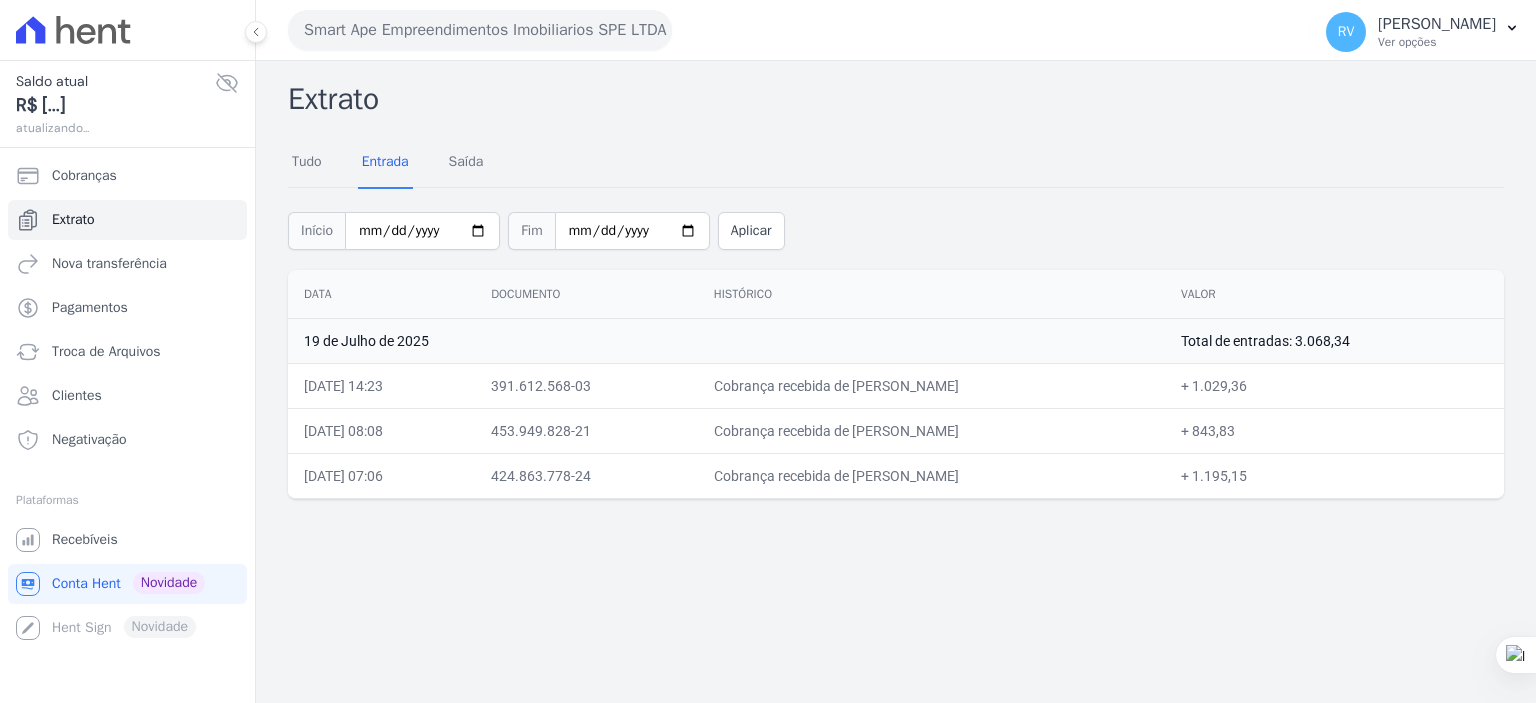 scroll, scrollTop: 0, scrollLeft: 0, axis: both 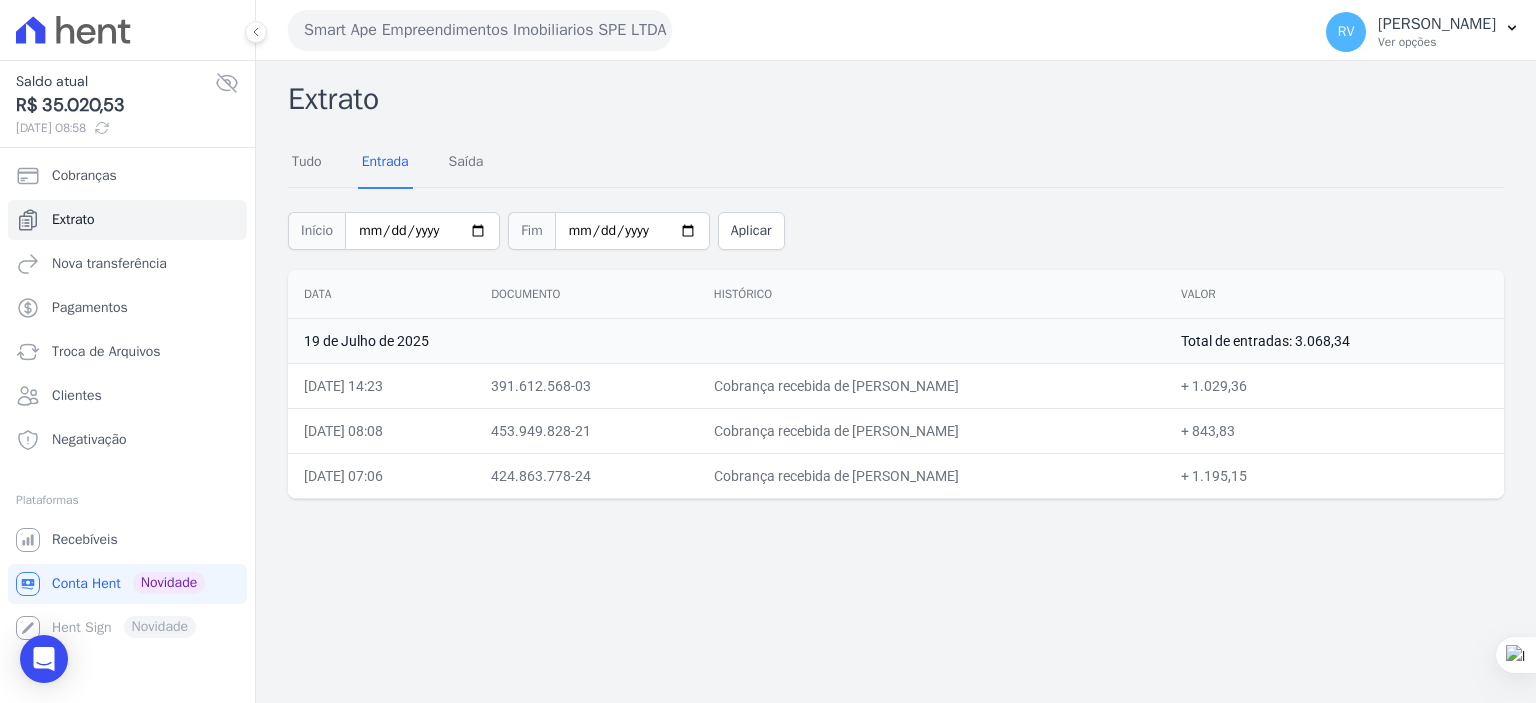 drag, startPoint x: 839, startPoint y: 388, endPoint x: 1038, endPoint y: 377, distance: 199.30379 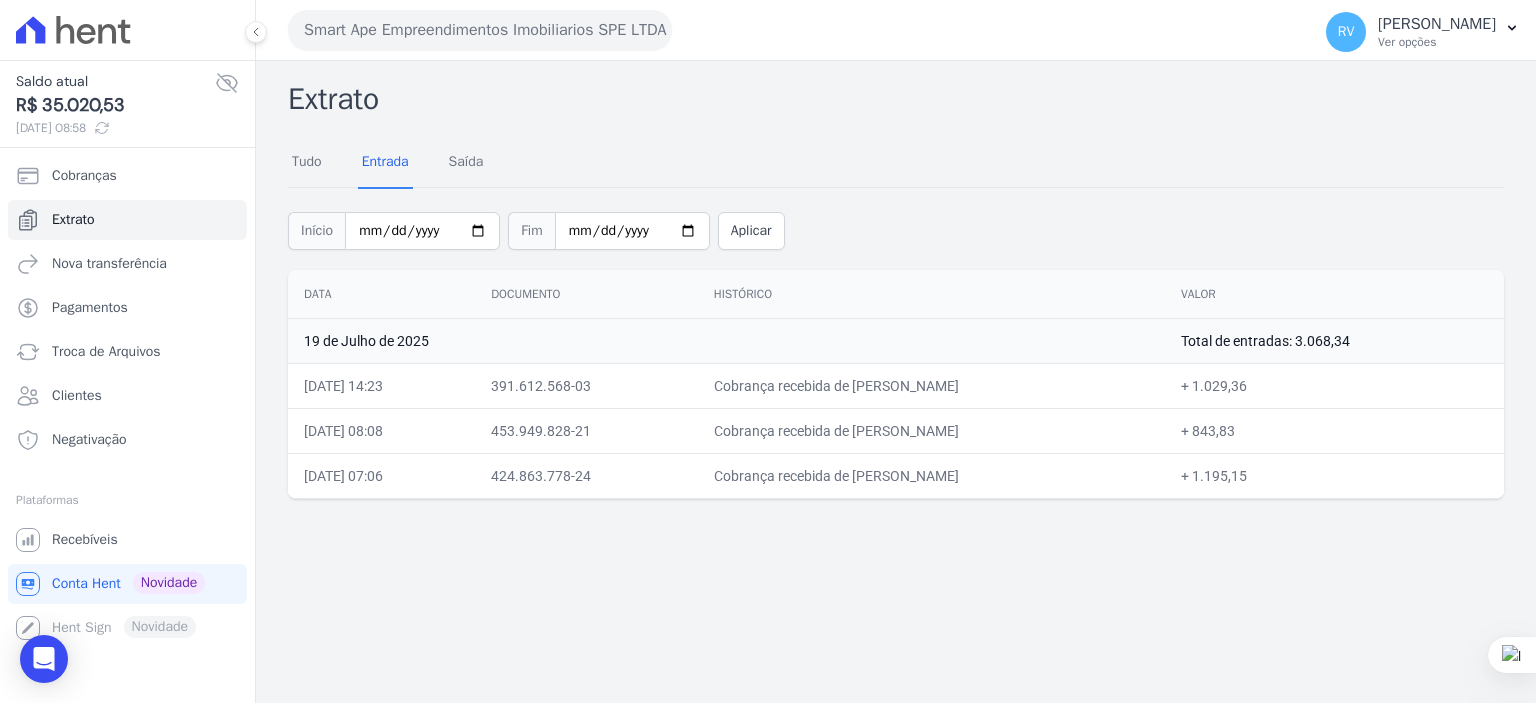 copy on "1.029,36" 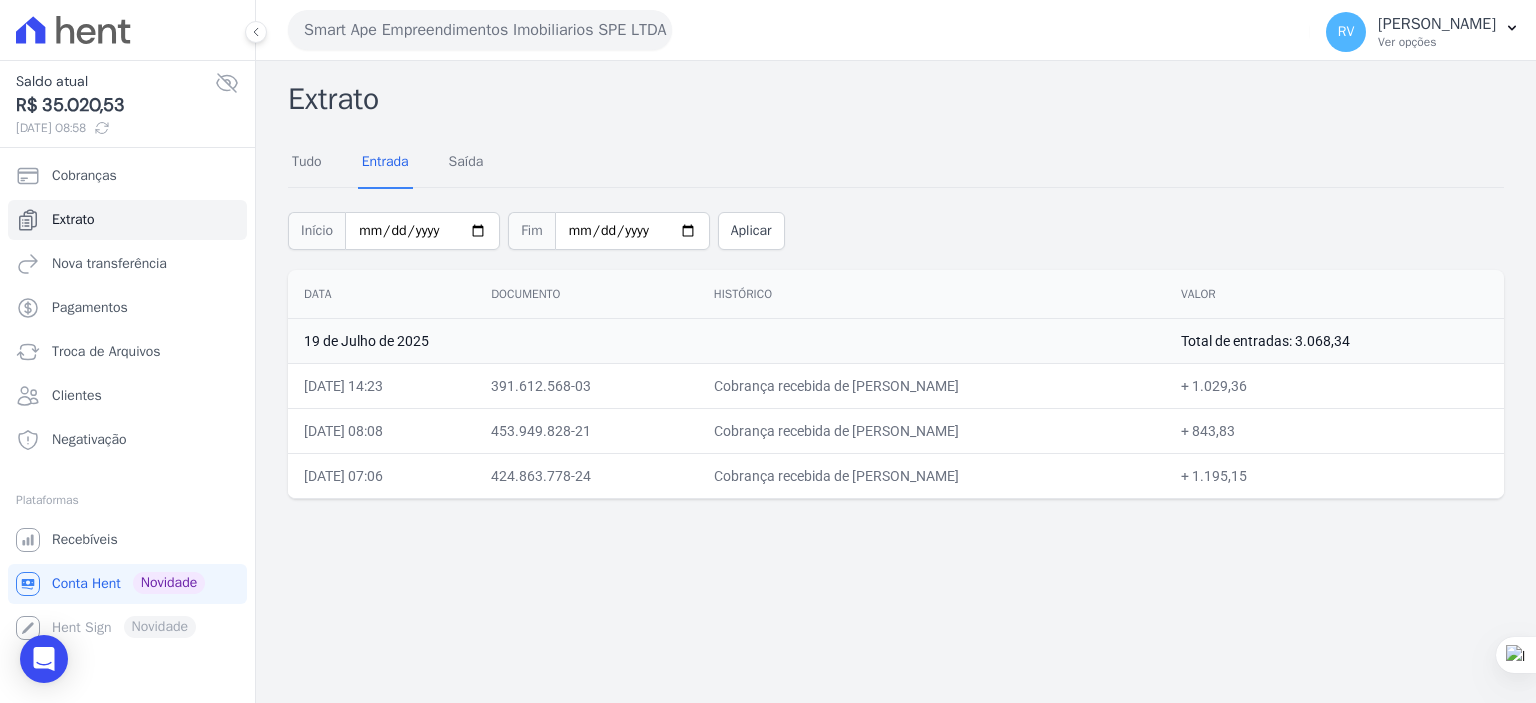 drag, startPoint x: 824, startPoint y: 427, endPoint x: 1007, endPoint y: 431, distance: 183.04372 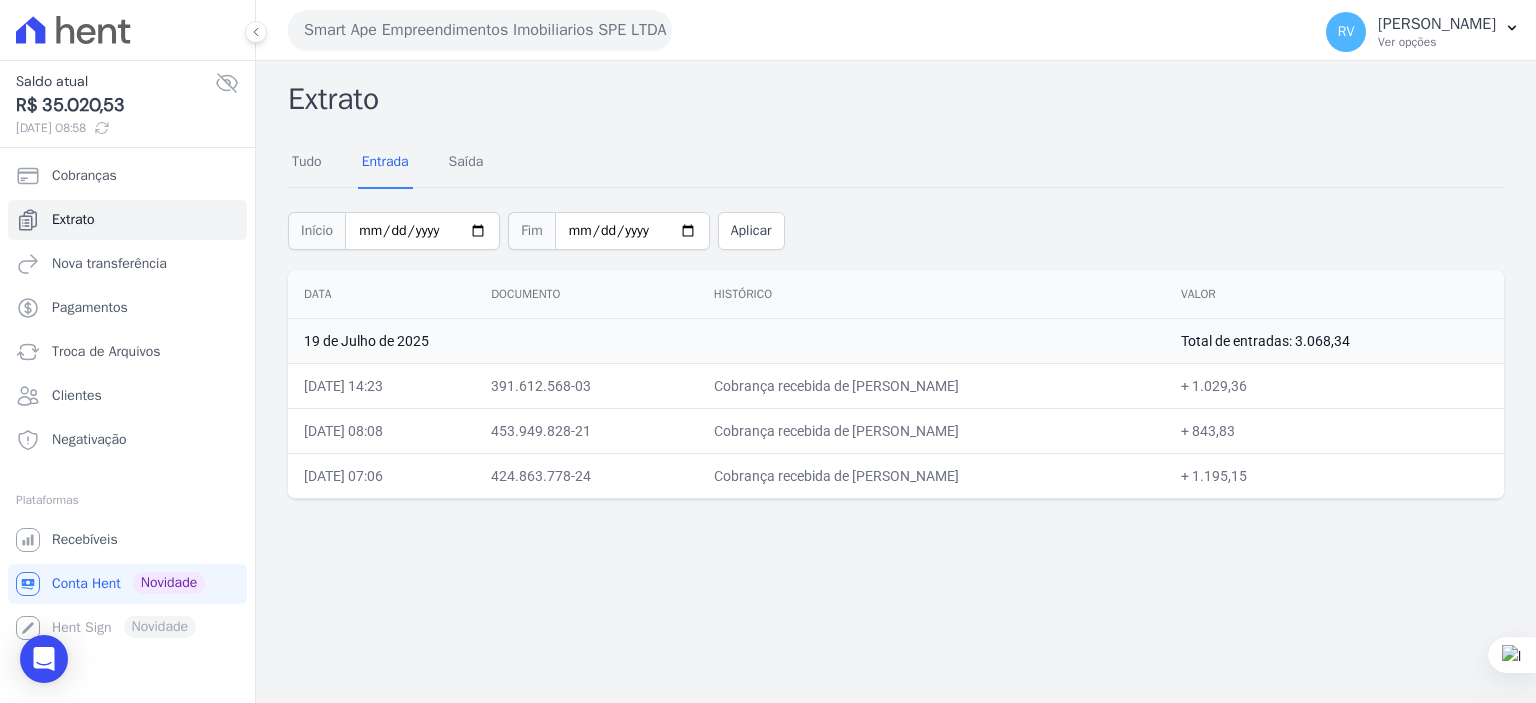 copy on "[PERSON_NAME]" 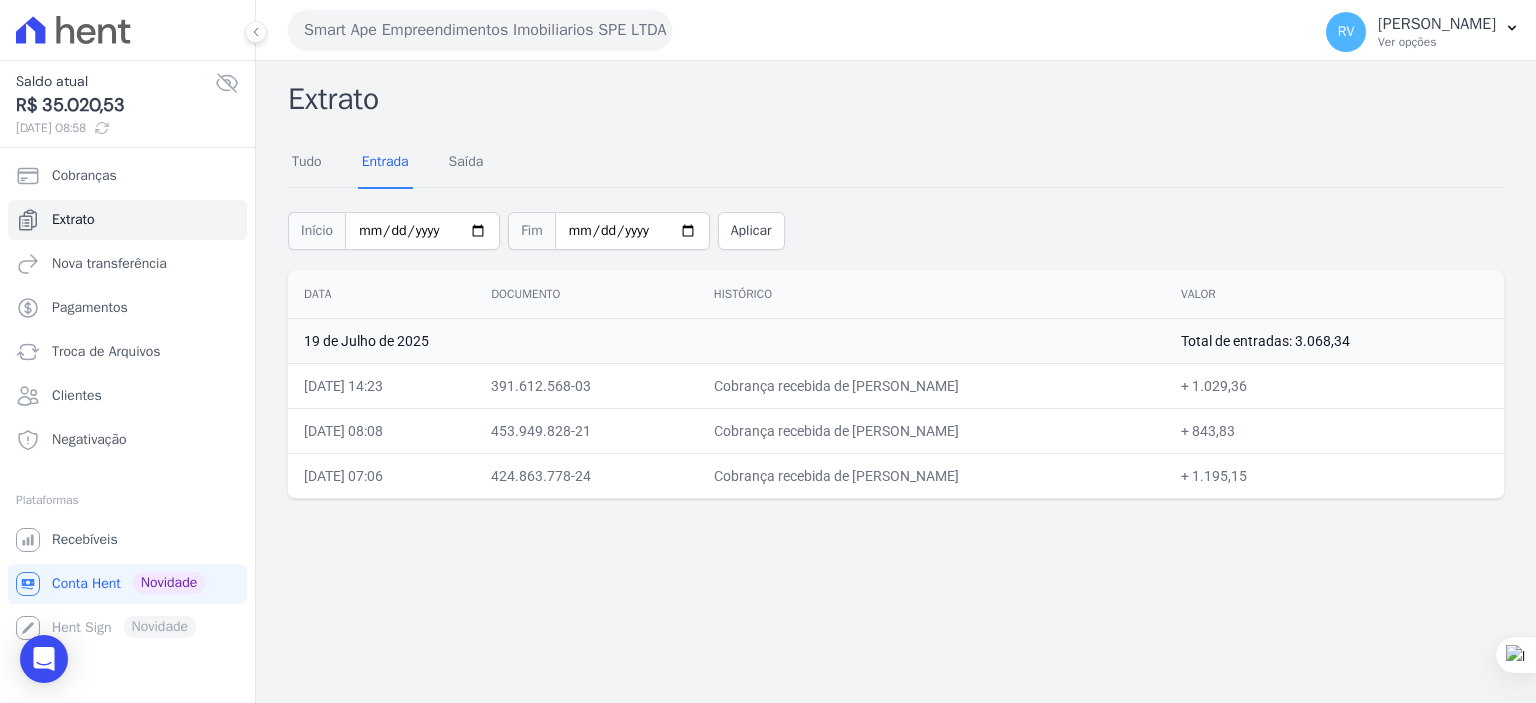 click on "Cobrança recebida de [PERSON_NAME]" at bounding box center [931, 430] 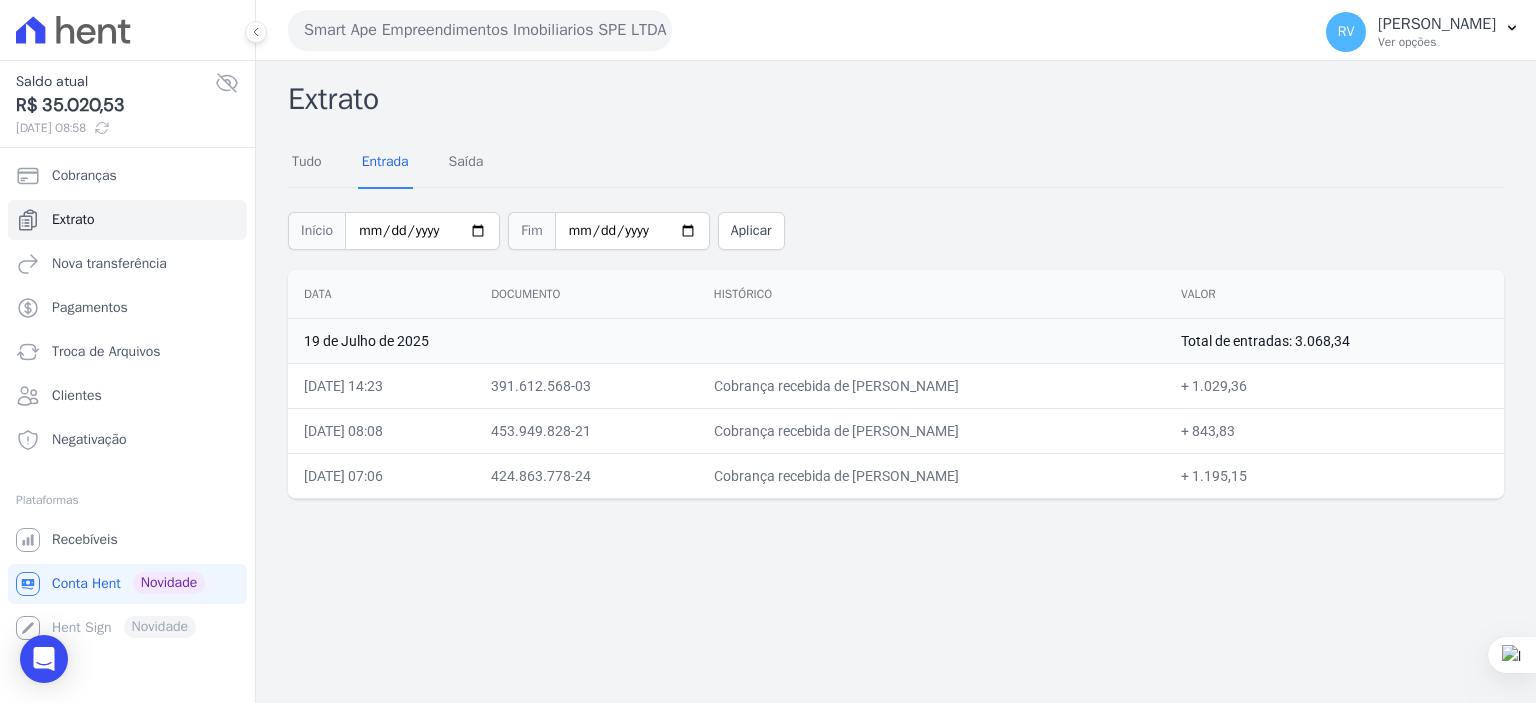 copy on "FERNANDA ANTUN" 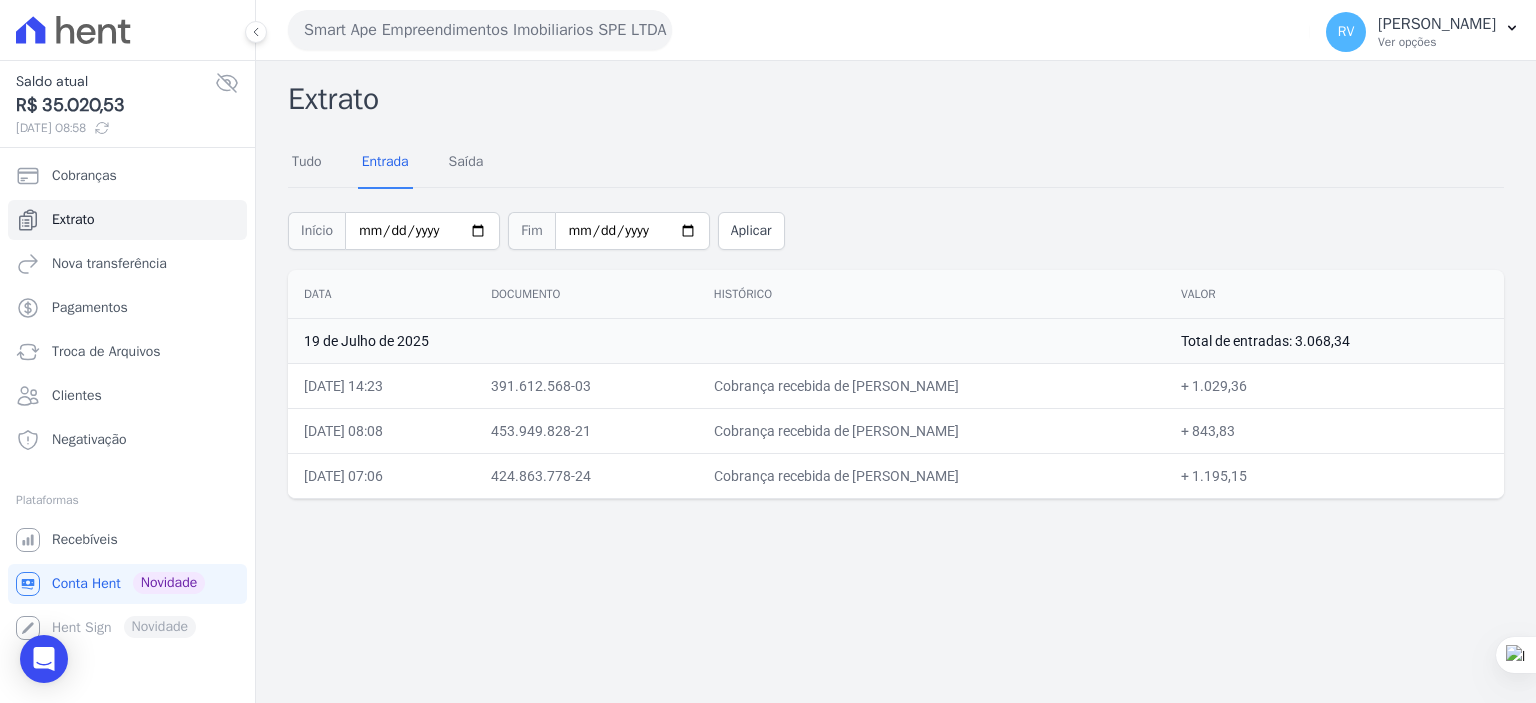 copy on "FERNANDA ANTUN" 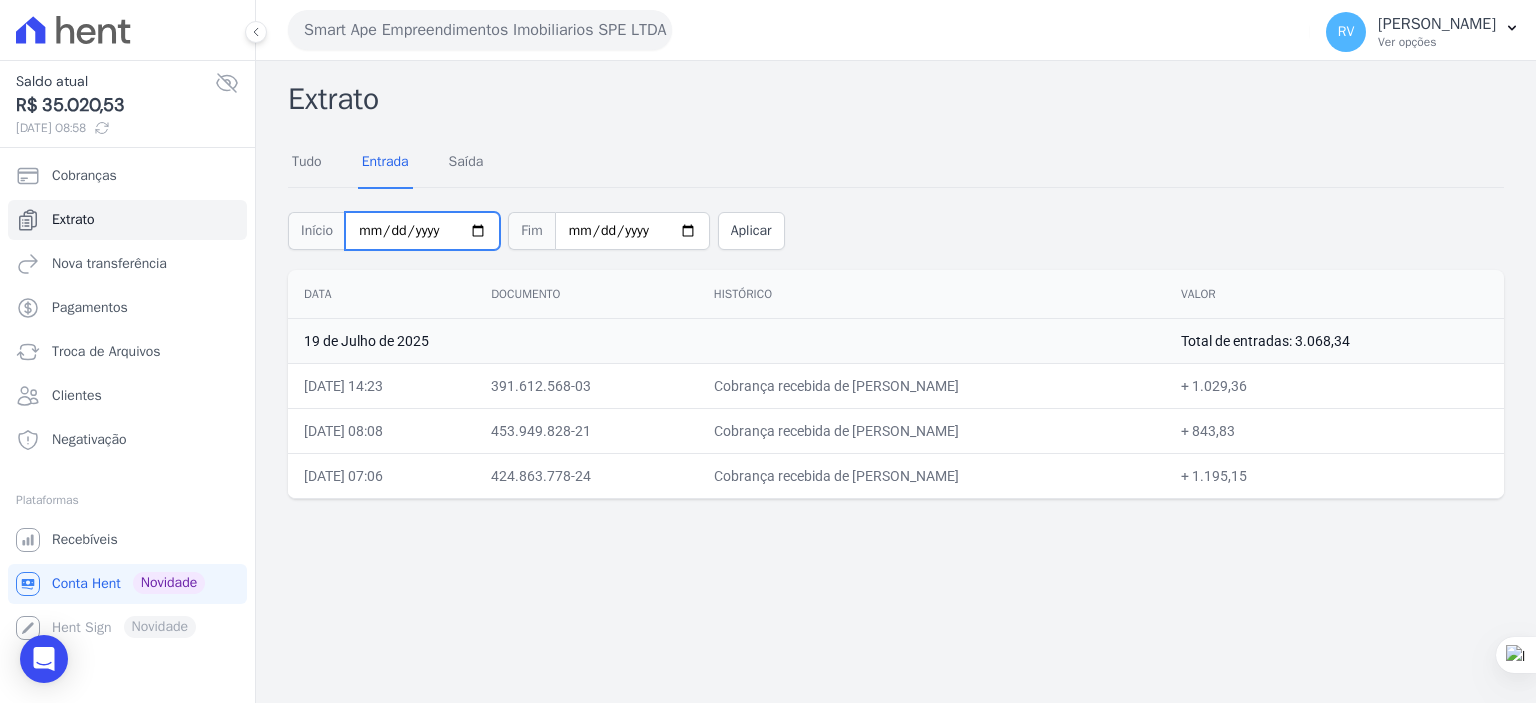 click on "2025-07-19" at bounding box center (422, 231) 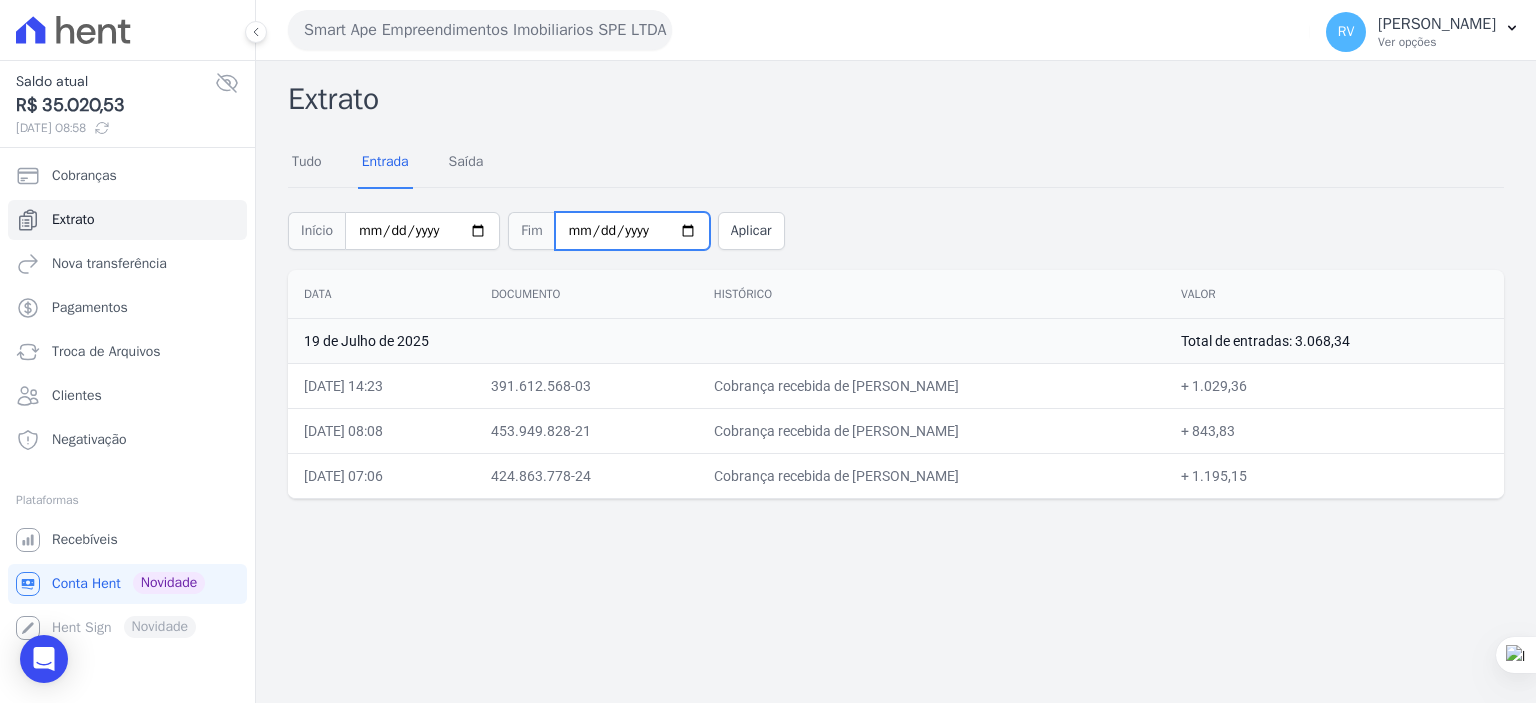 click on "2025-07-19" at bounding box center (632, 231) 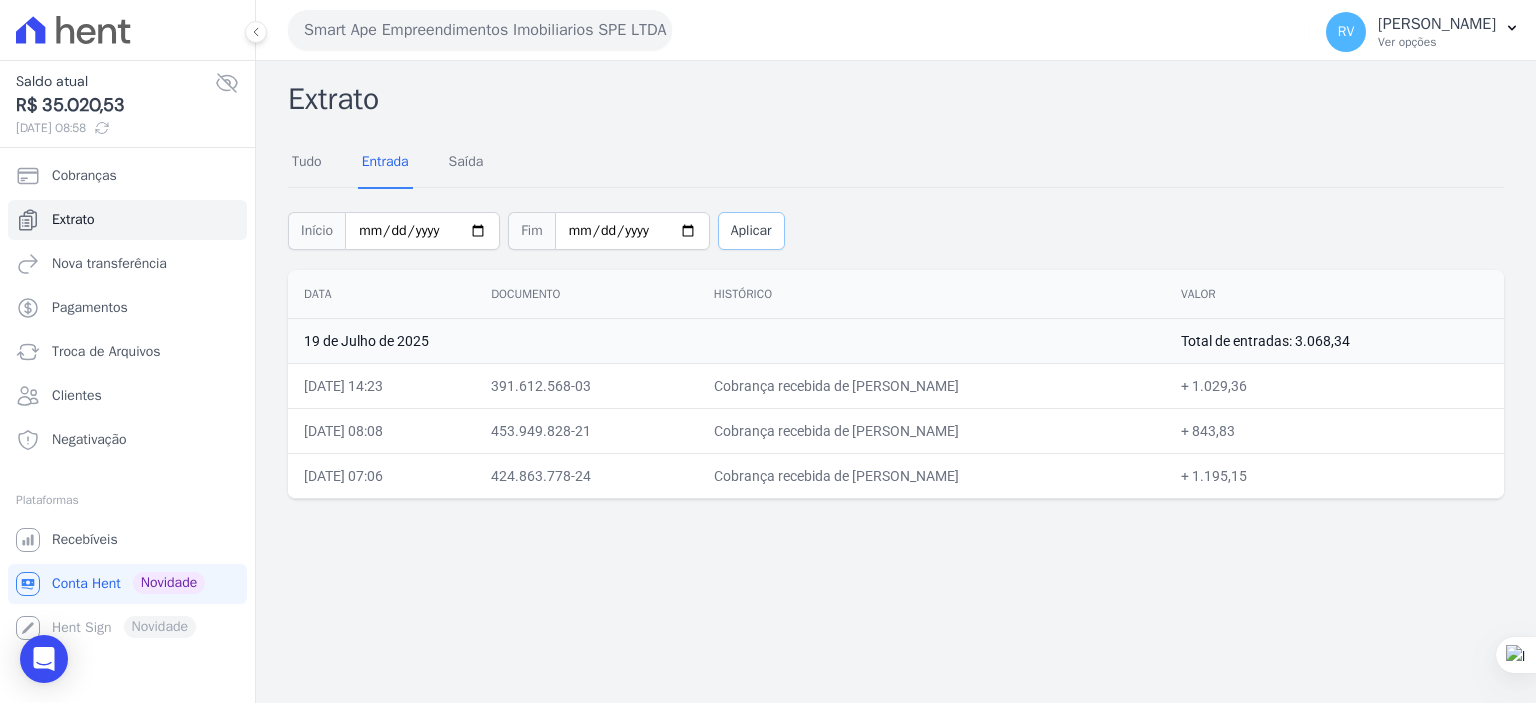 drag, startPoint x: 756, startPoint y: 217, endPoint x: 756, endPoint y: 232, distance: 15 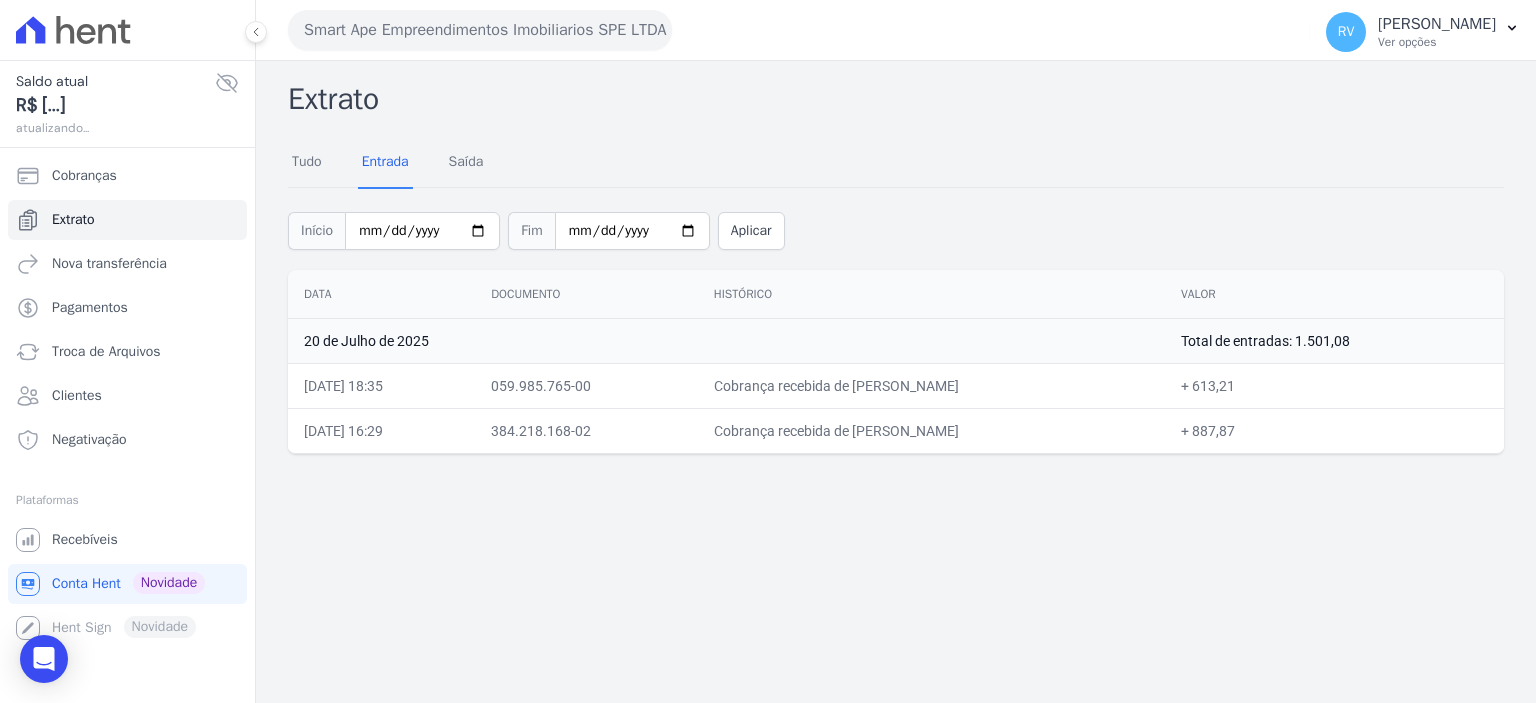 scroll, scrollTop: 0, scrollLeft: 0, axis: both 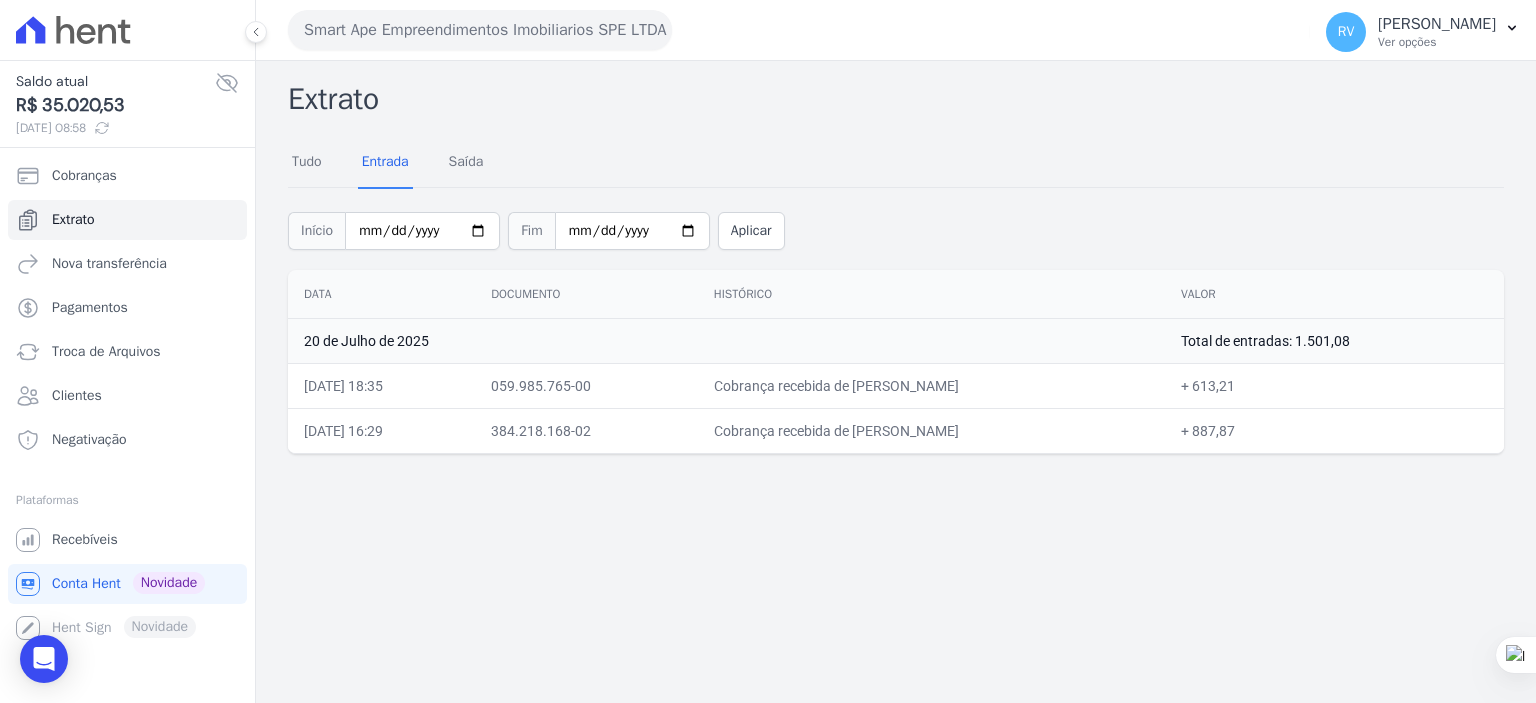 drag, startPoint x: 856, startPoint y: 379, endPoint x: 1018, endPoint y: 390, distance: 162.37303 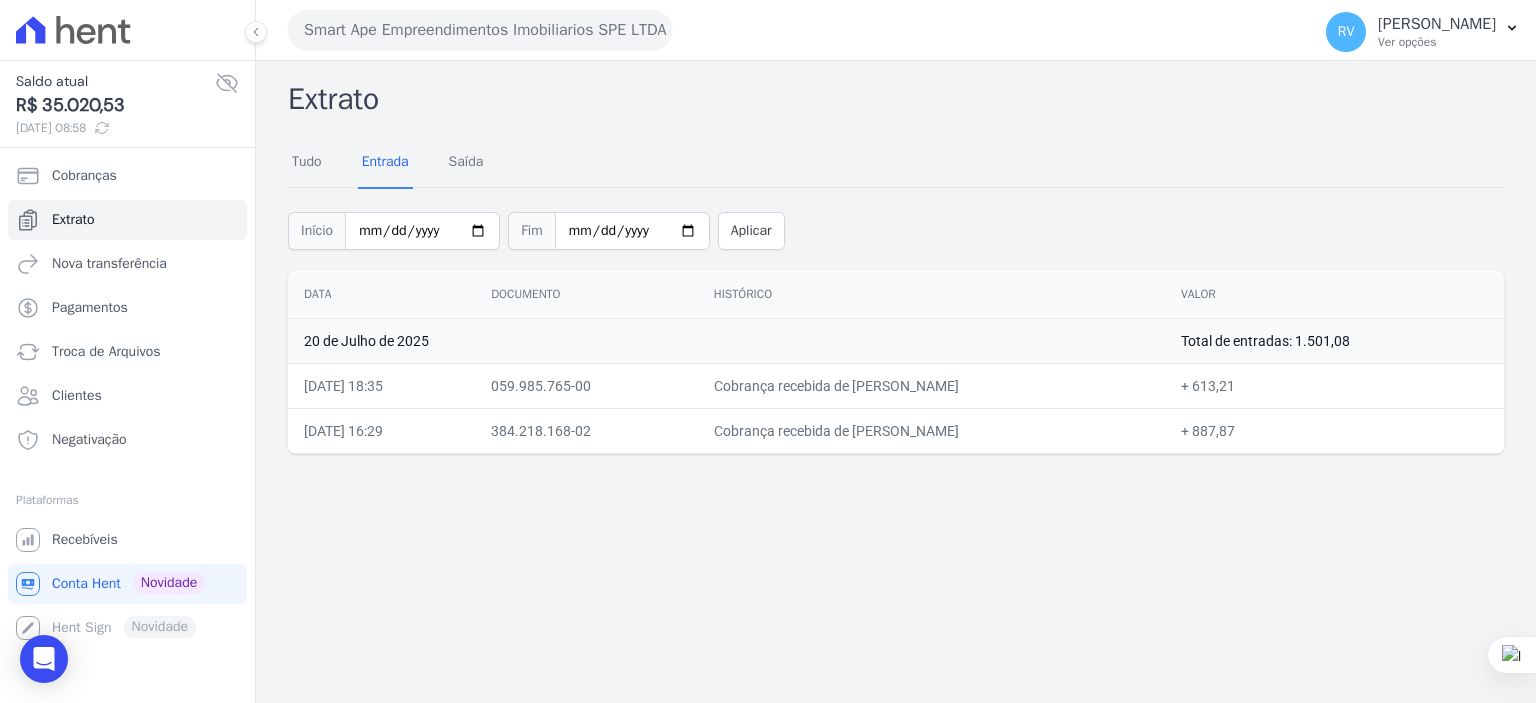 copy on "613,21" 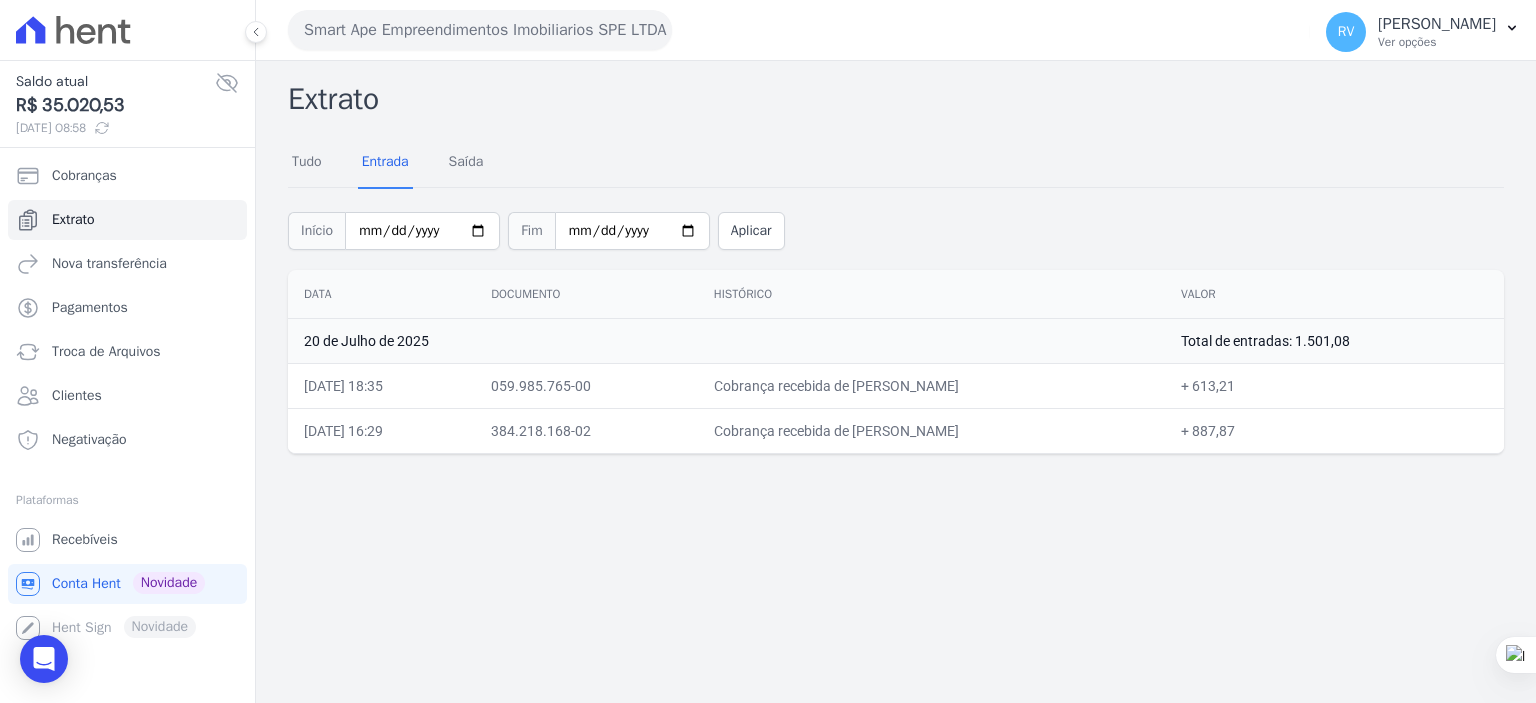 drag, startPoint x: 856, startPoint y: 427, endPoint x: 1009, endPoint y: 447, distance: 154.30165 